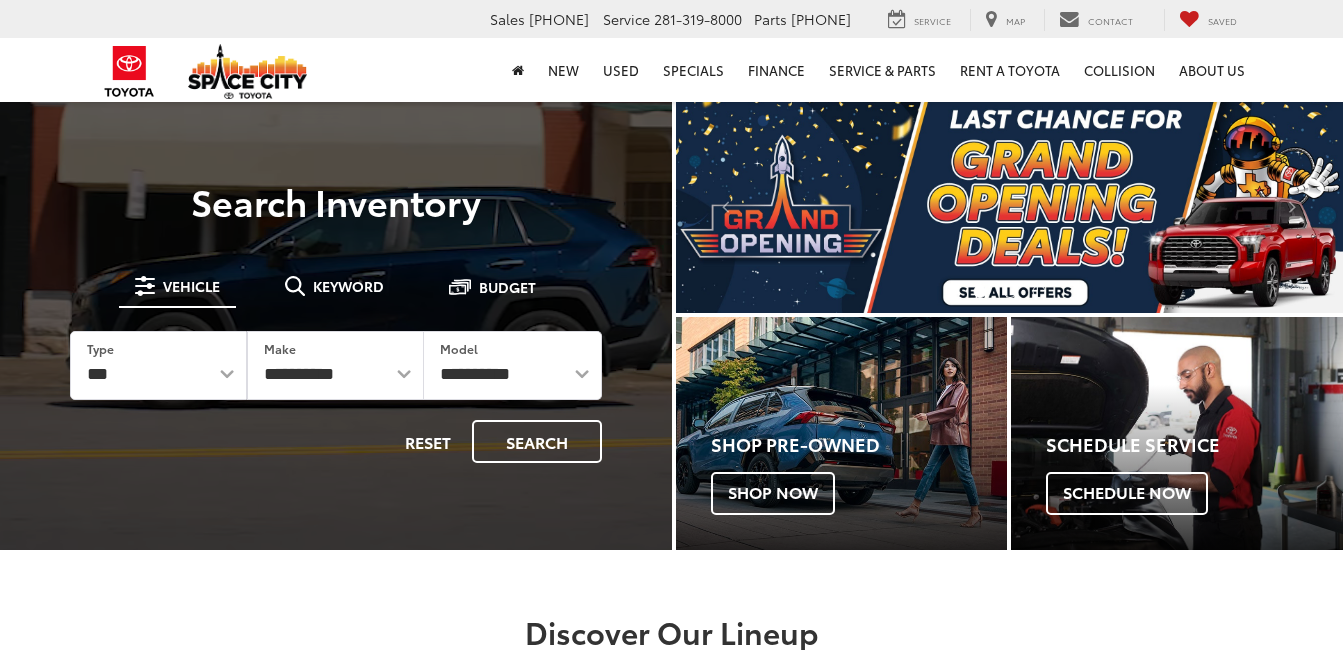 scroll, scrollTop: 0, scrollLeft: 0, axis: both 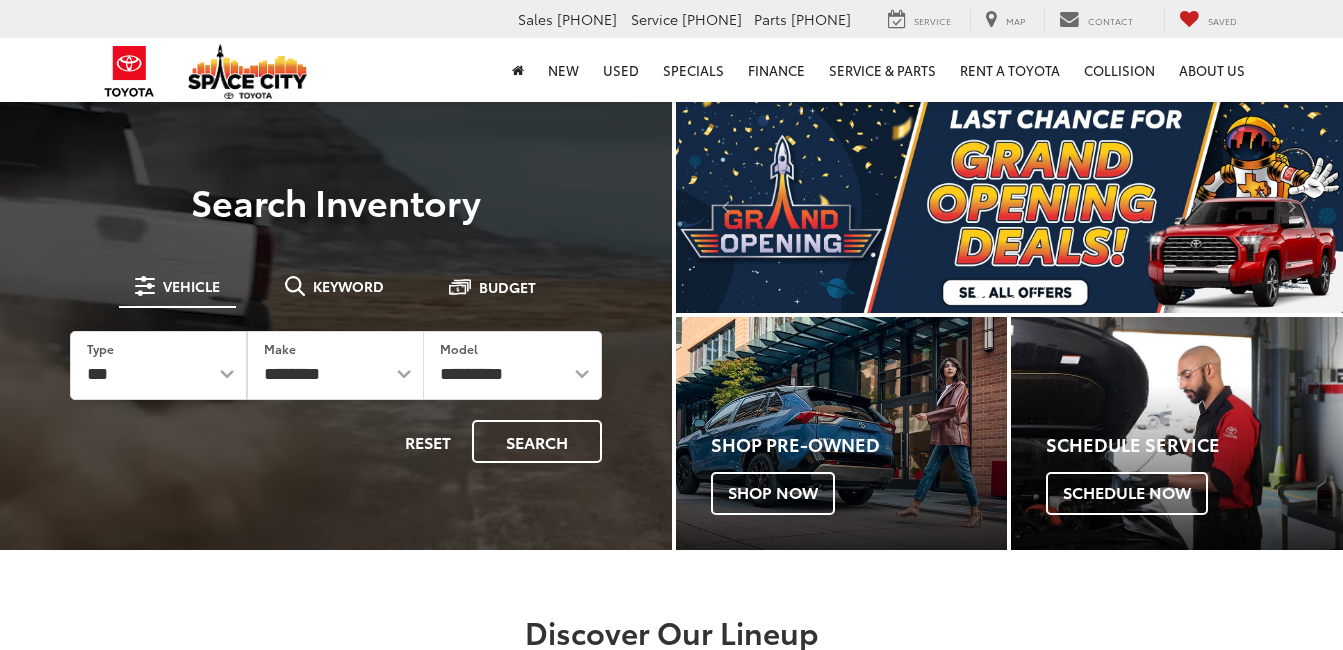 click at bounding box center [1010, 206] 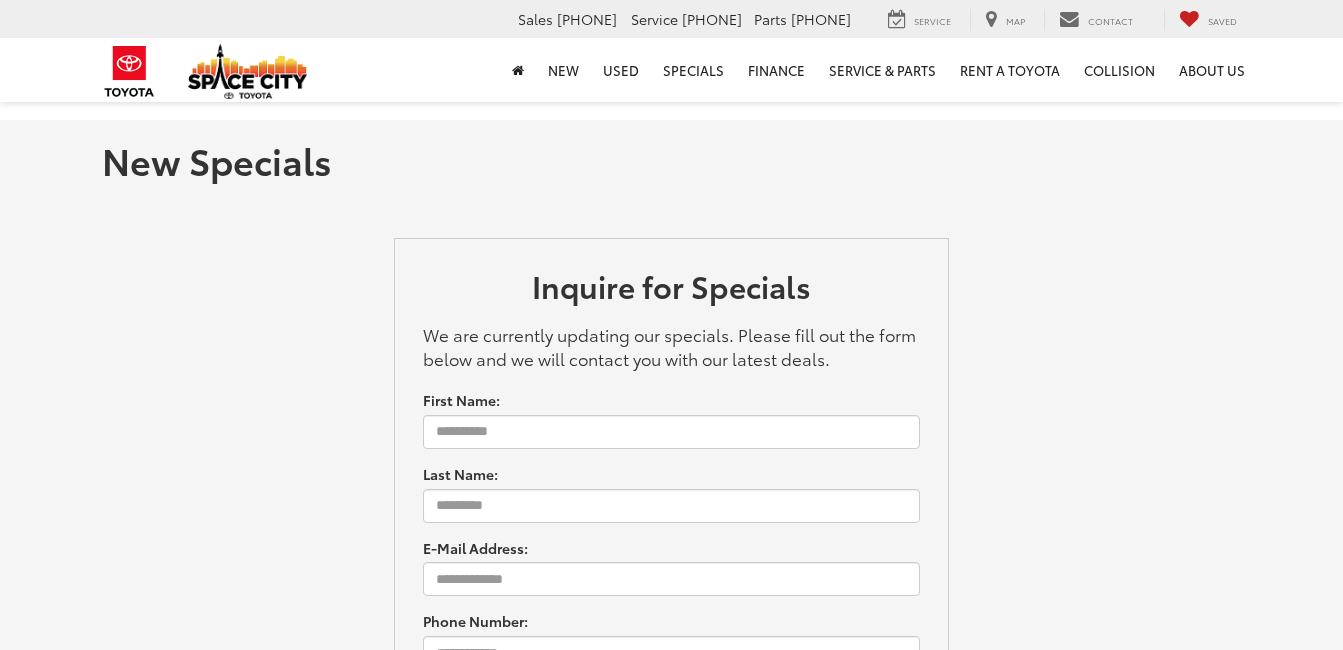 scroll, scrollTop: 312, scrollLeft: 0, axis: vertical 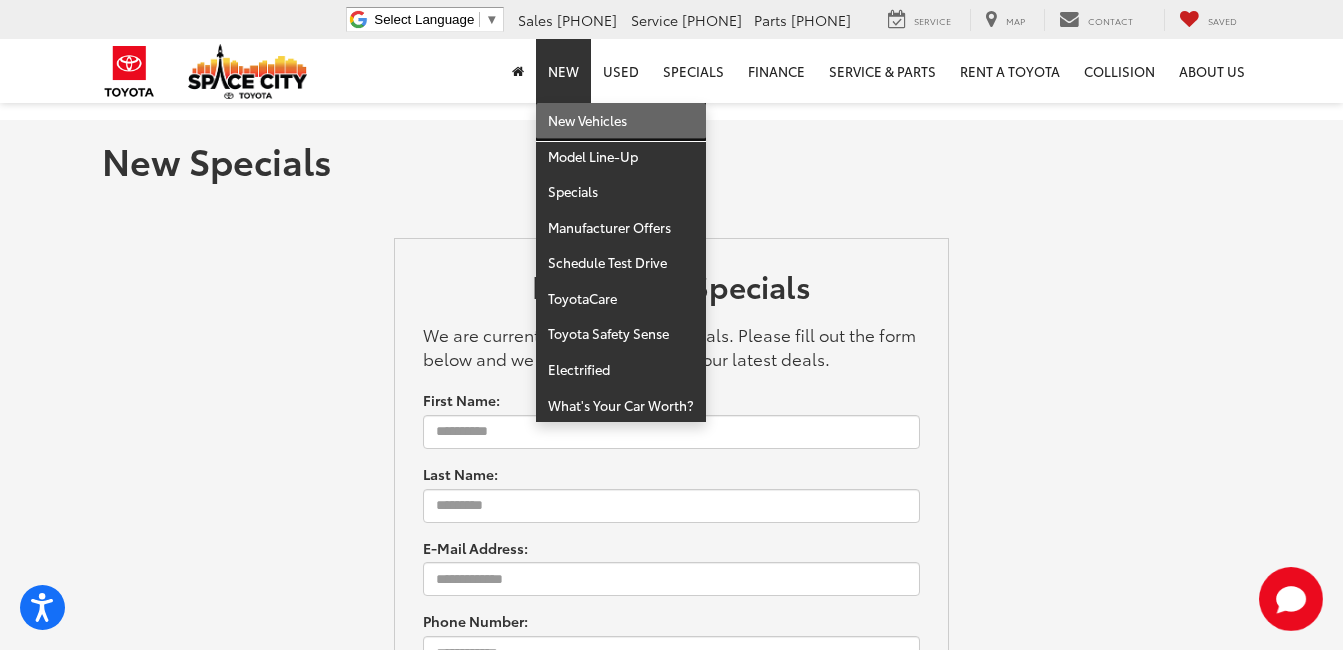 click on "New Vehicles" at bounding box center (621, 121) 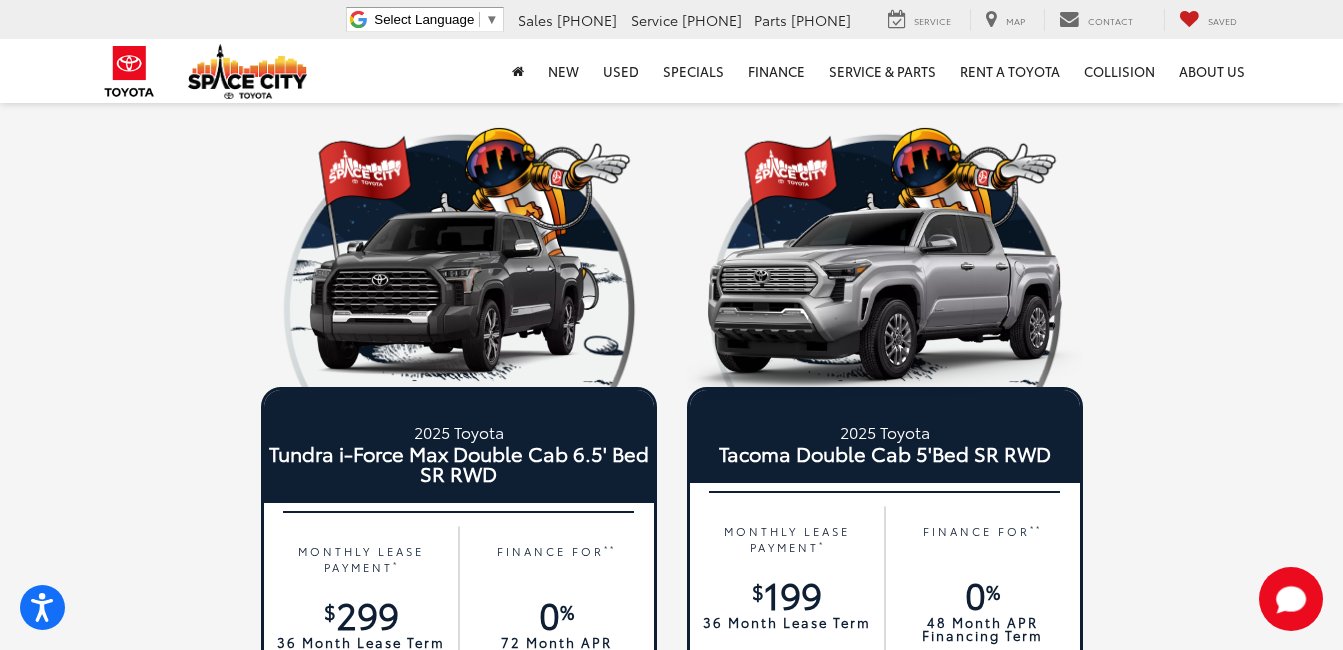 scroll, scrollTop: 200, scrollLeft: 0, axis: vertical 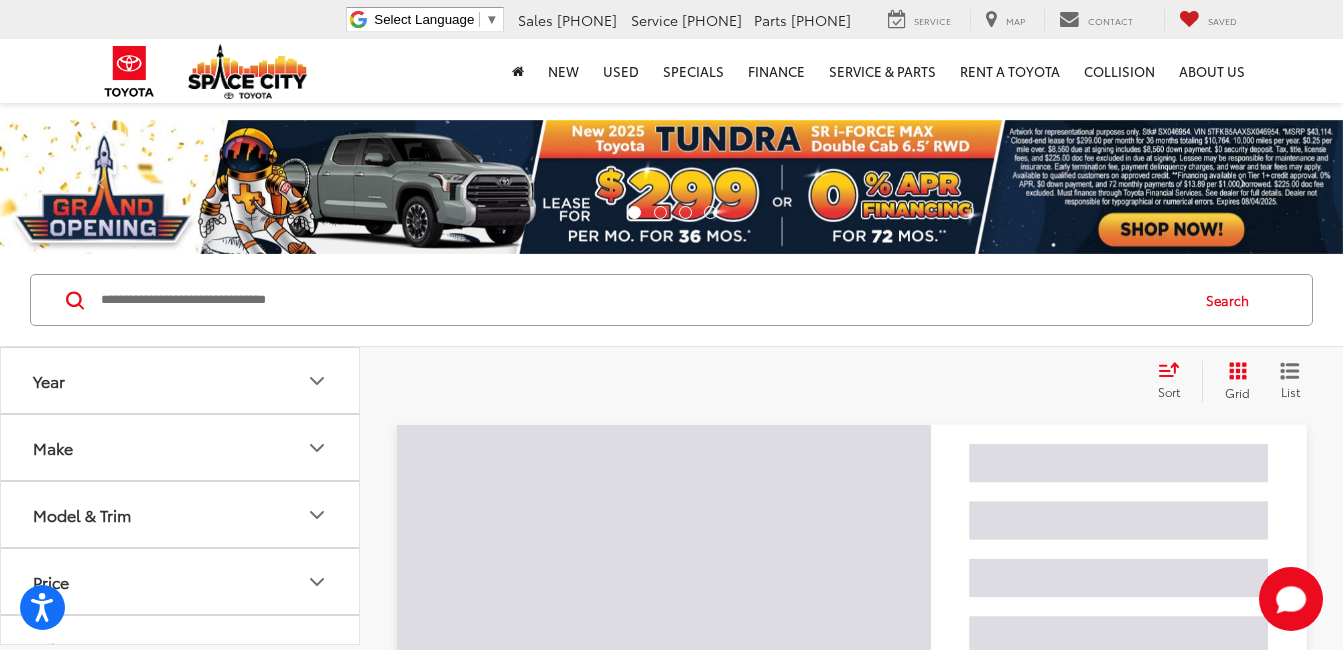 click at bounding box center [643, 300] 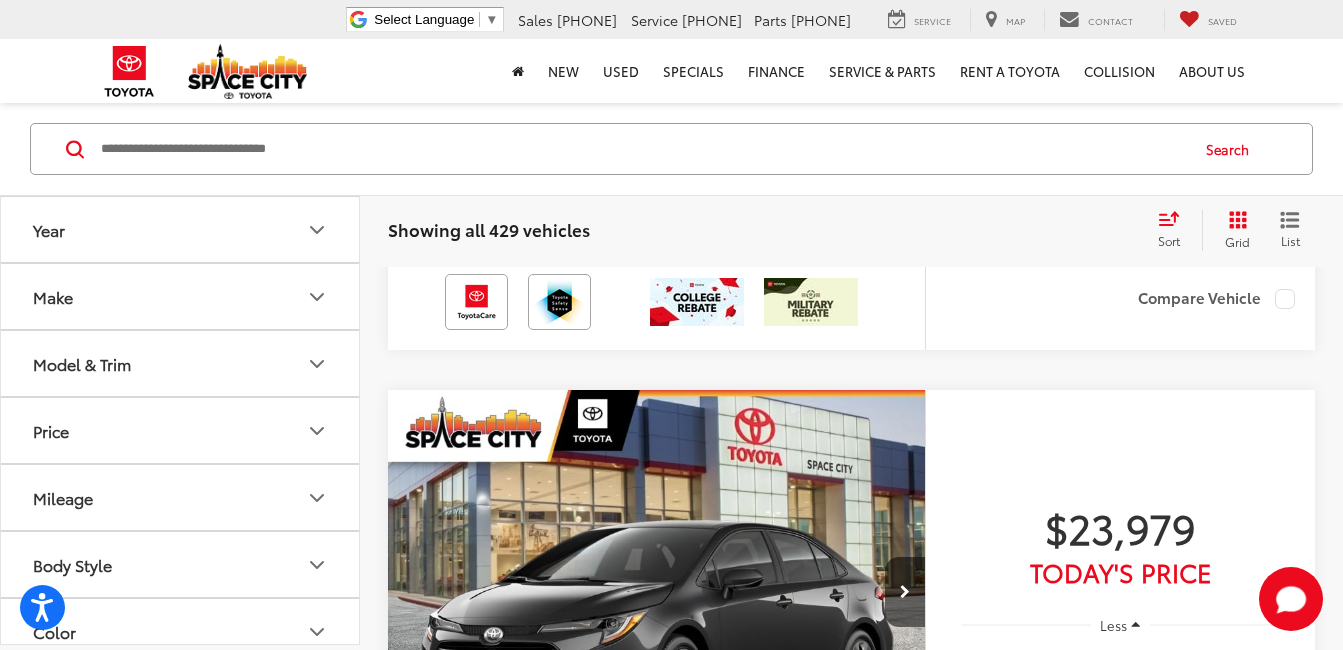 scroll, scrollTop: 6045, scrollLeft: 0, axis: vertical 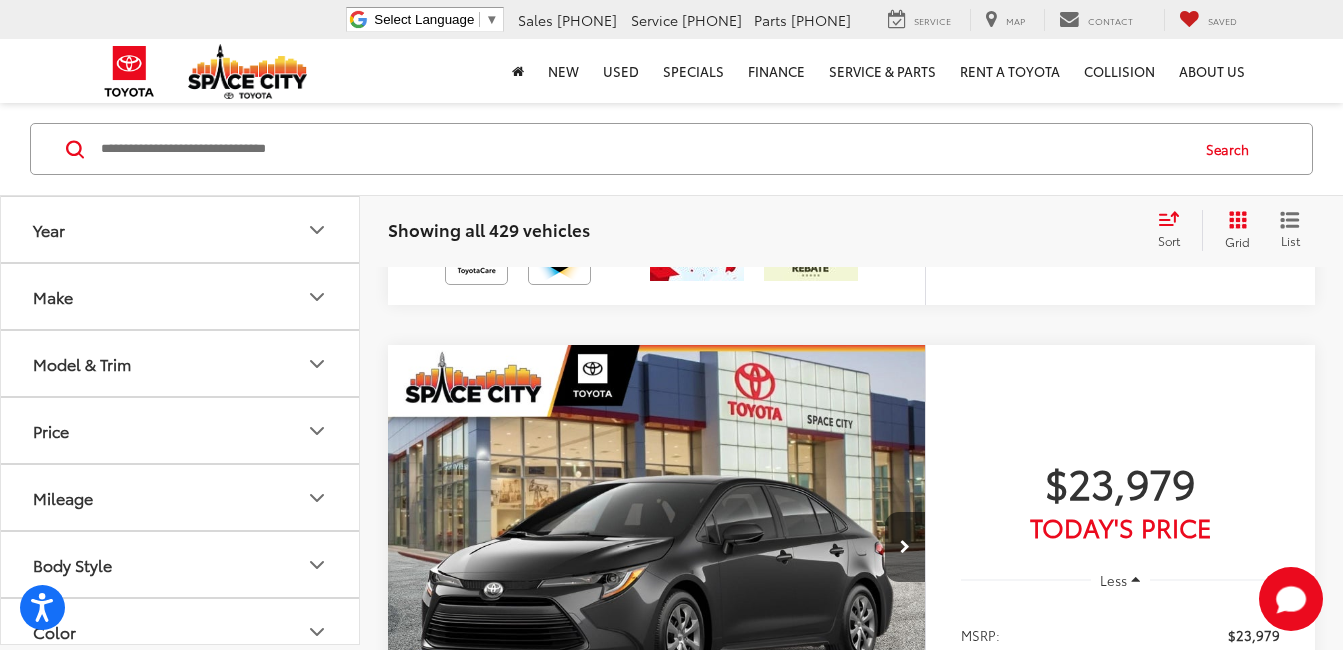 click 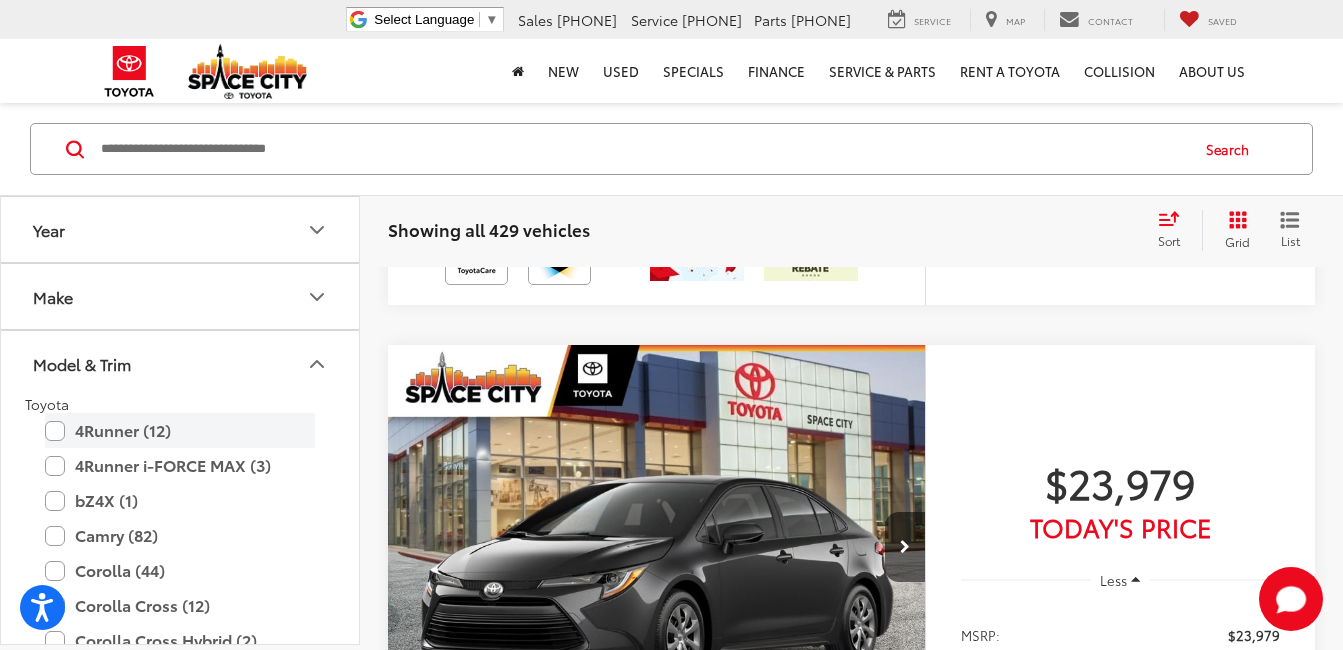 click on "4Runner (12)" at bounding box center (180, 430) 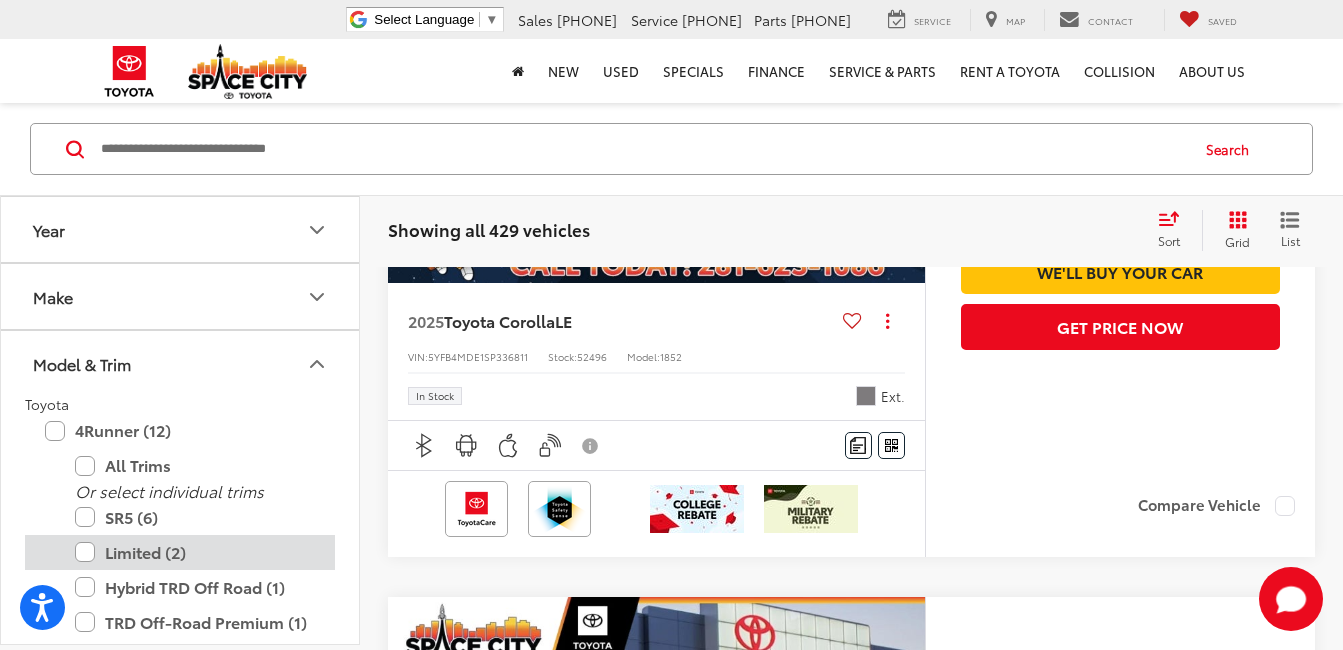 scroll, scrollTop: 5745, scrollLeft: 0, axis: vertical 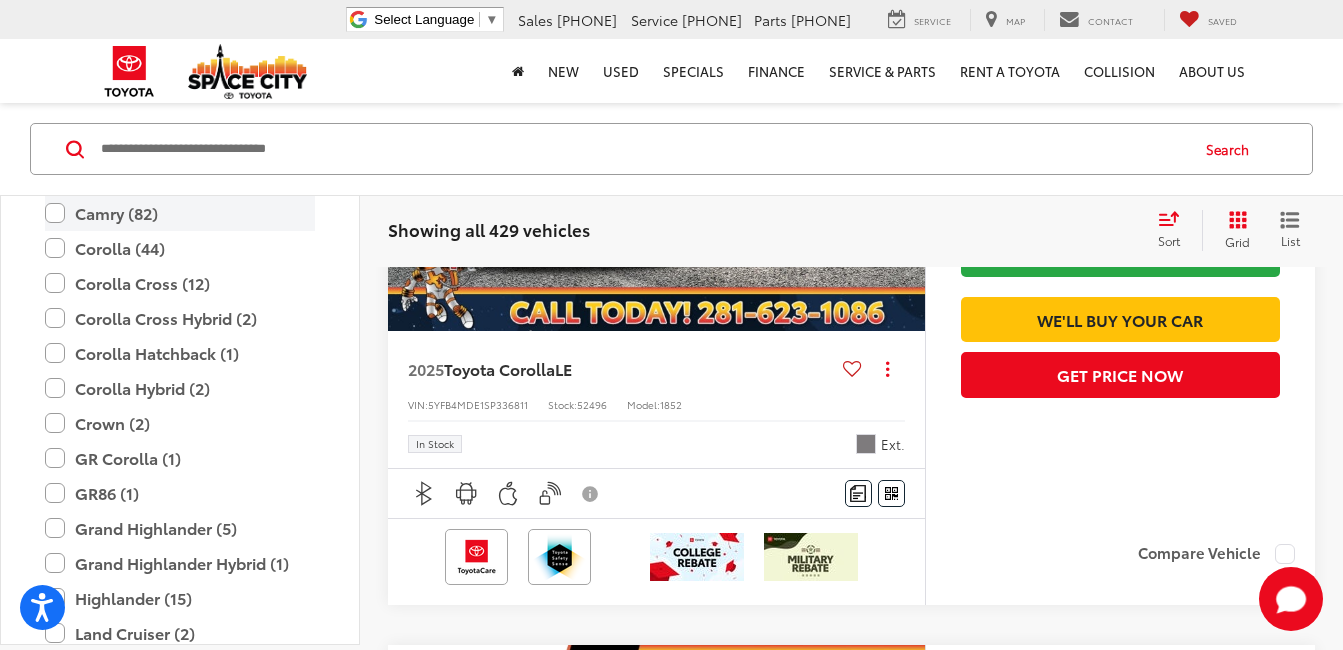 click on "Camry (82)" at bounding box center [180, 213] 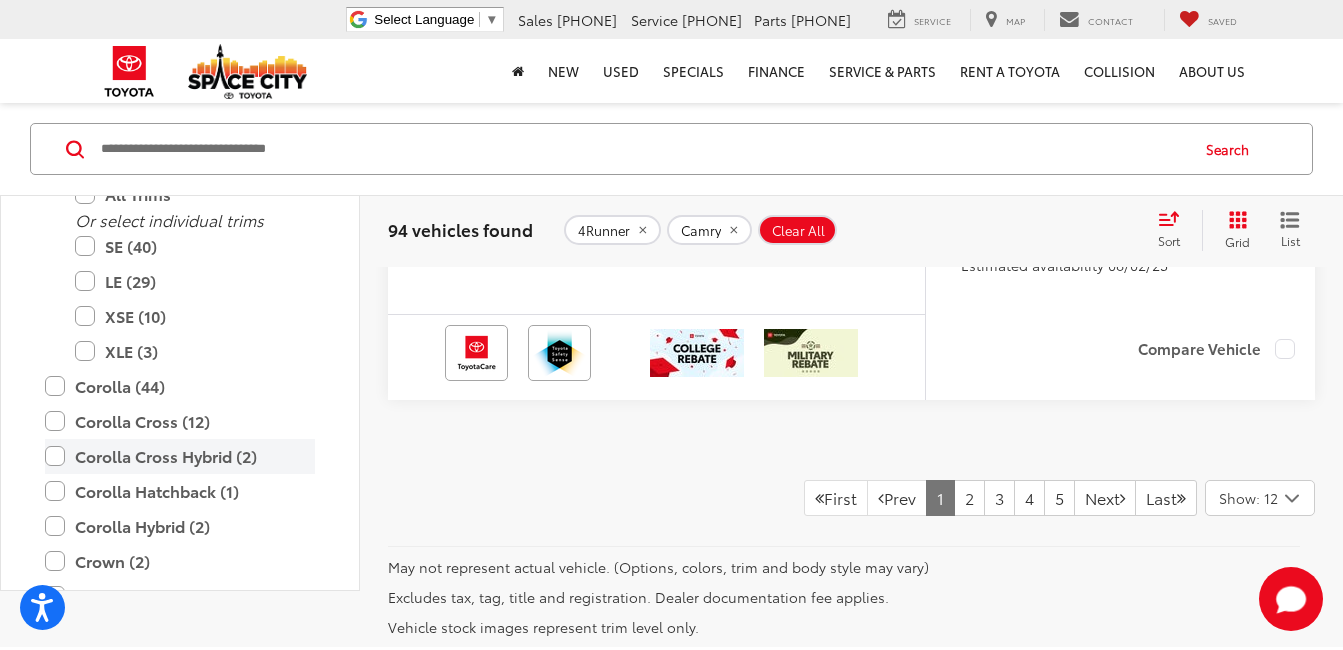 scroll, scrollTop: 8900, scrollLeft: 0, axis: vertical 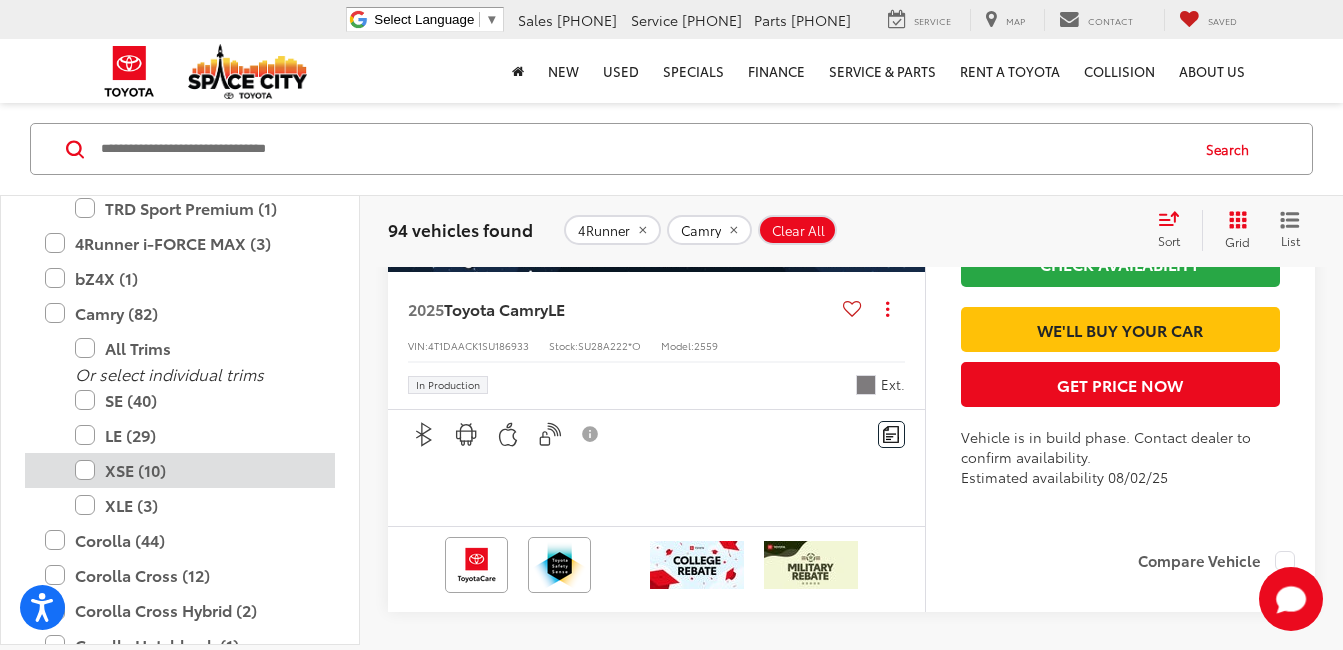 click on "XSE (10)" at bounding box center (195, 469) 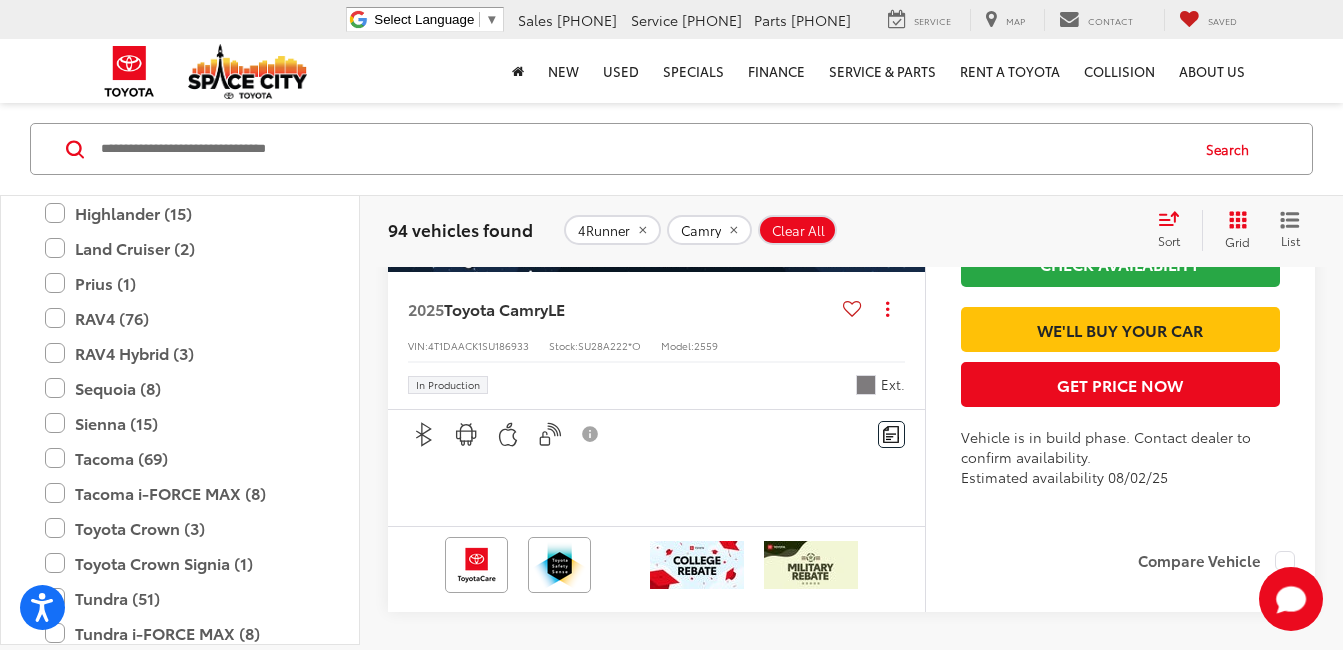 scroll, scrollTop: 1300, scrollLeft: 0, axis: vertical 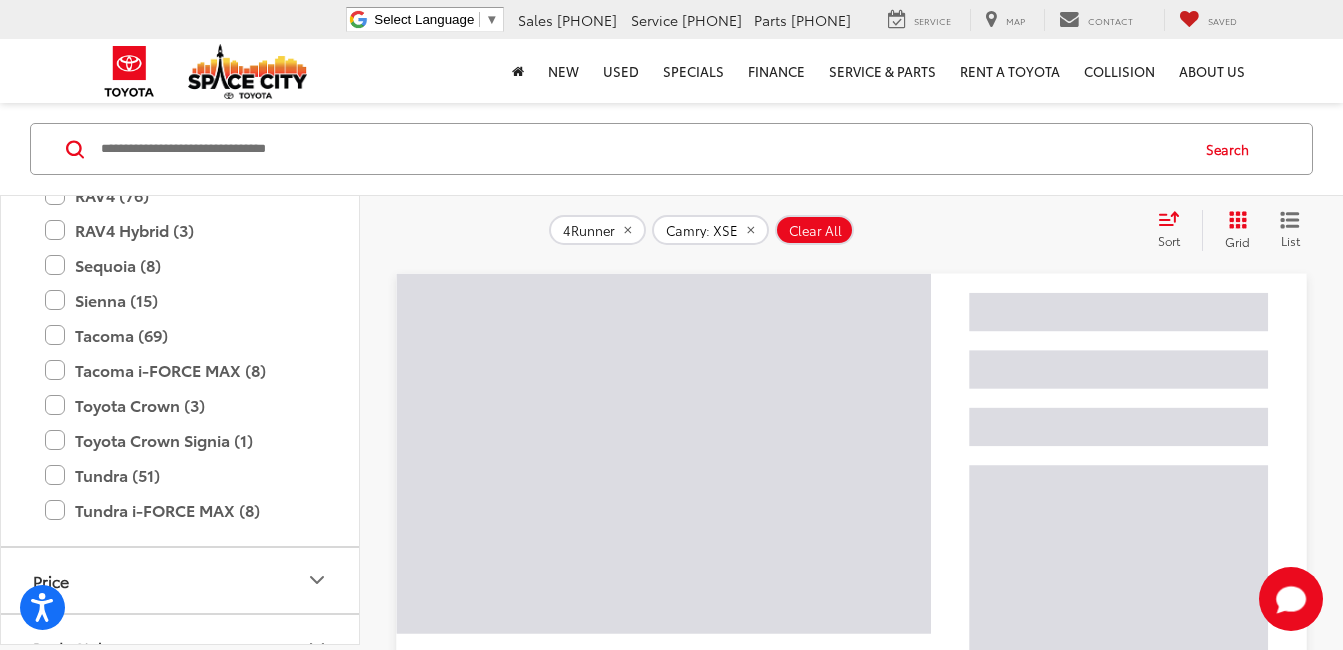 click 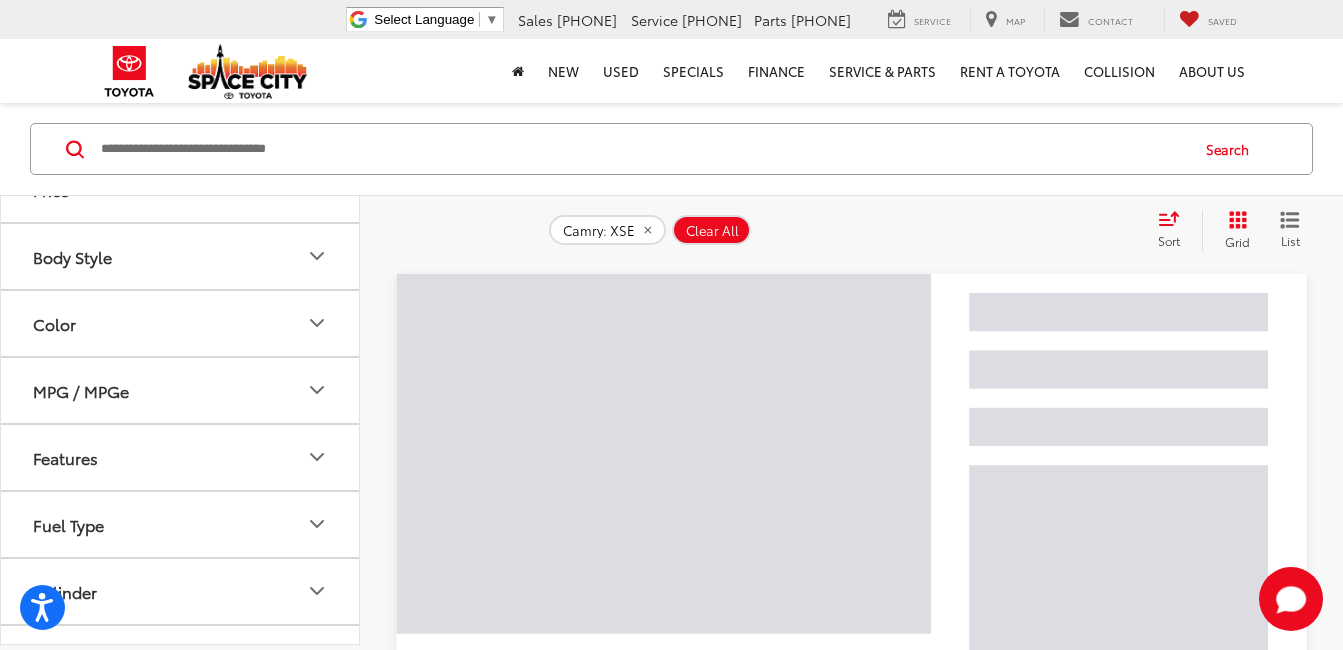 scroll, scrollTop: 1400, scrollLeft: 0, axis: vertical 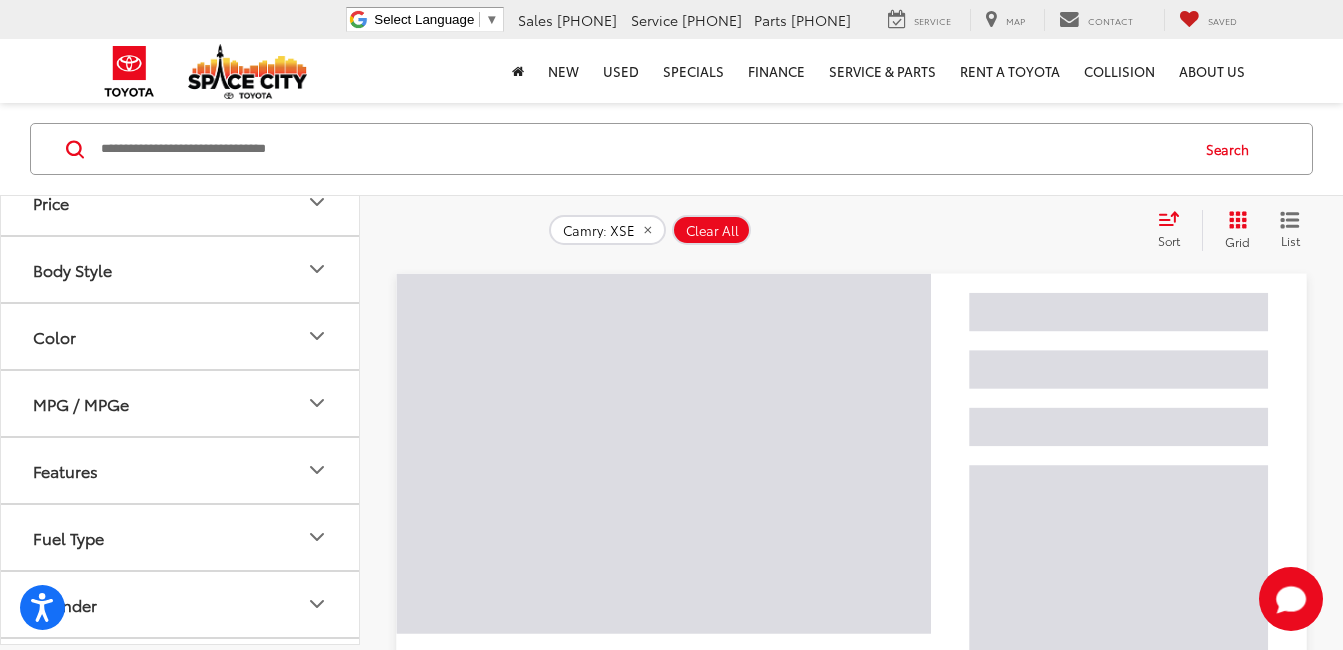 click on "Color" at bounding box center [181, 336] 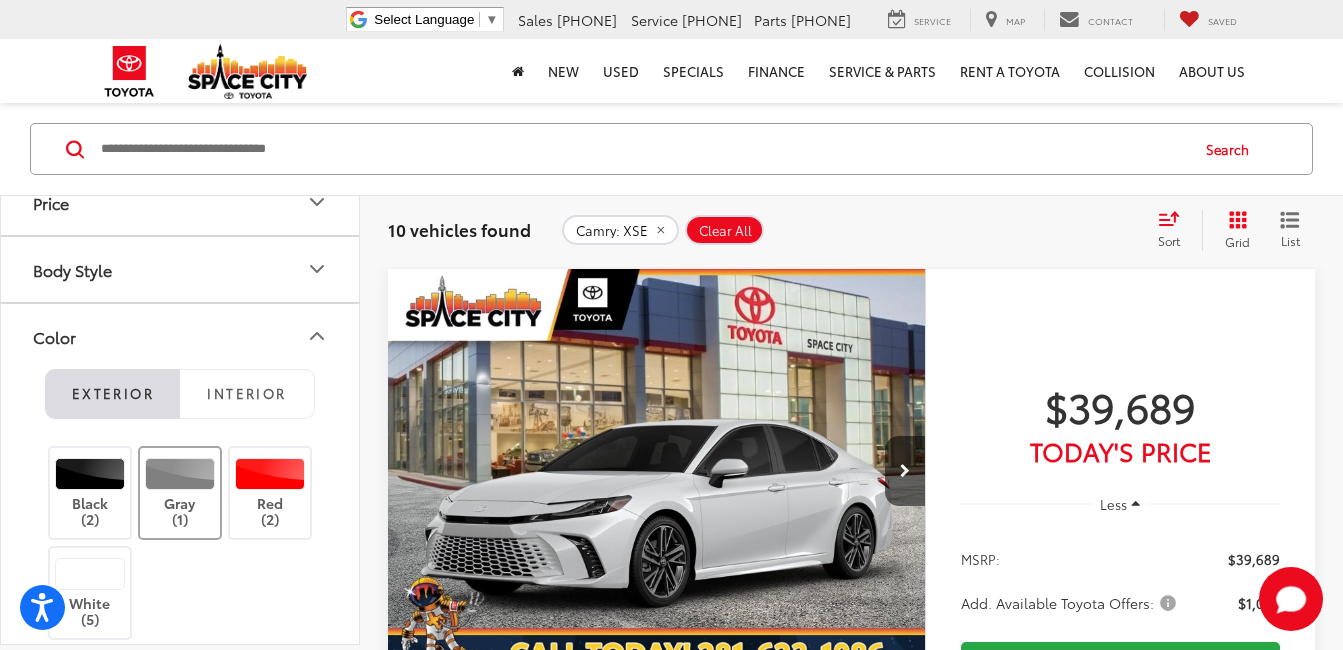 click at bounding box center (180, 474) 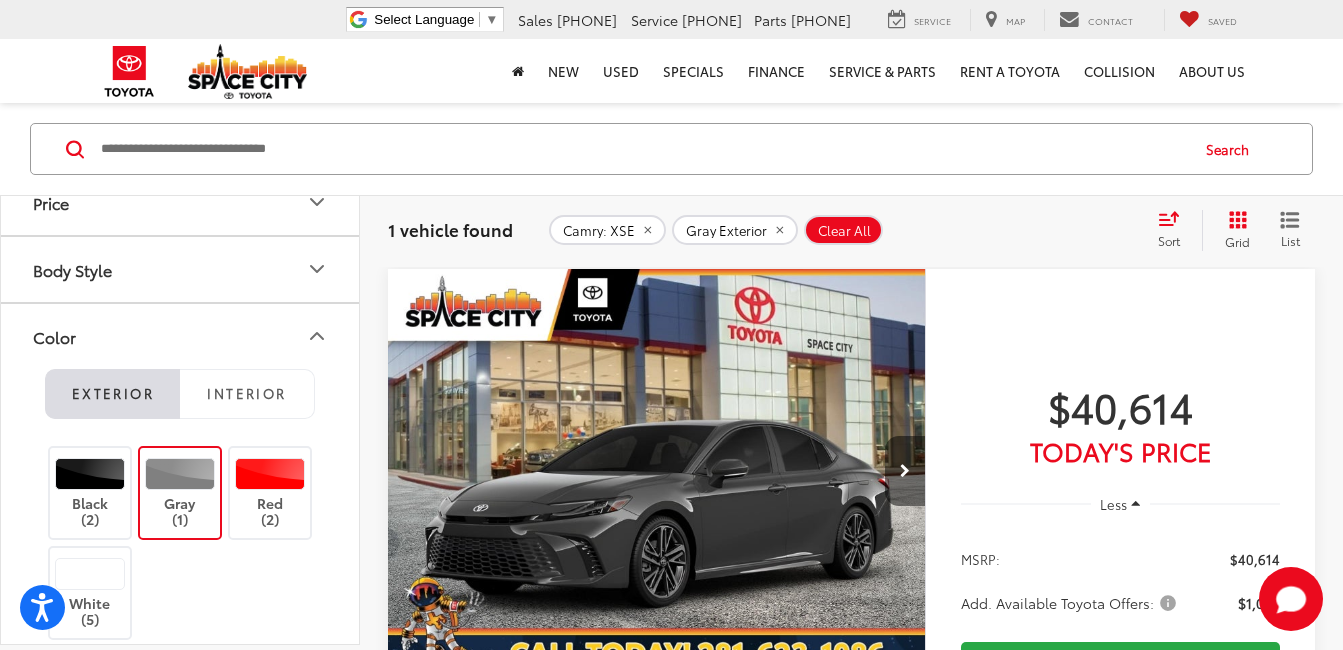 click at bounding box center [905, 471] 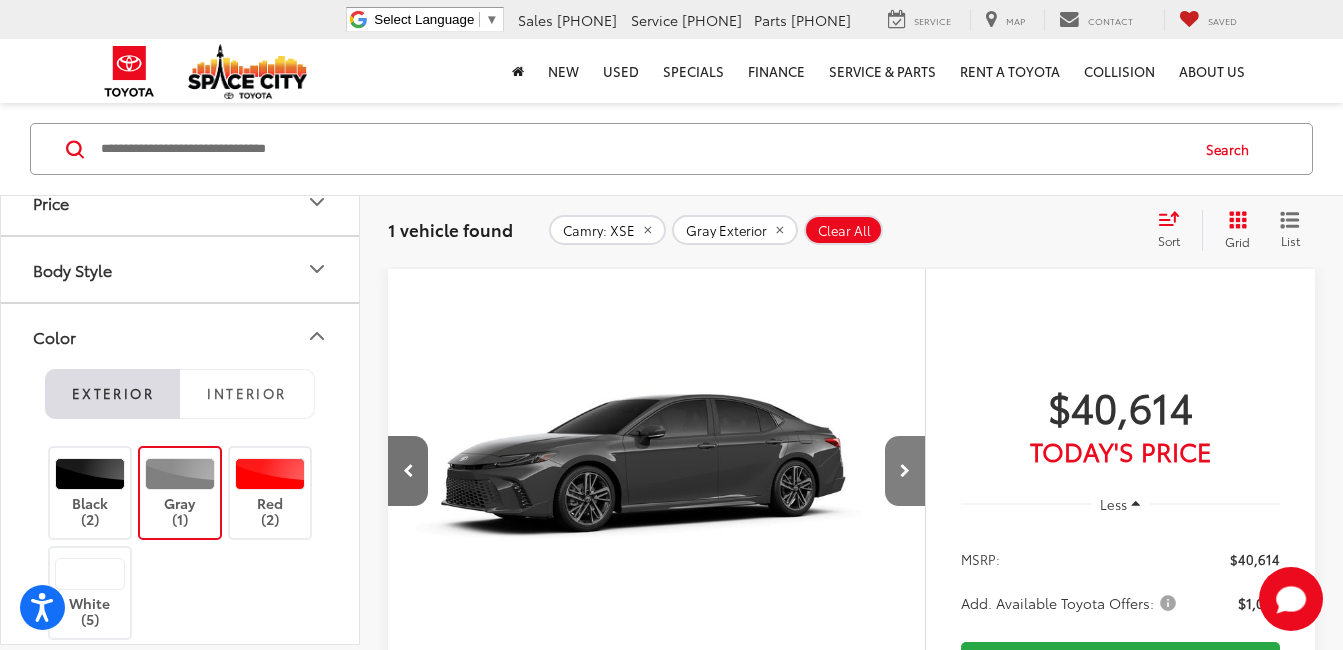 click at bounding box center [905, 471] 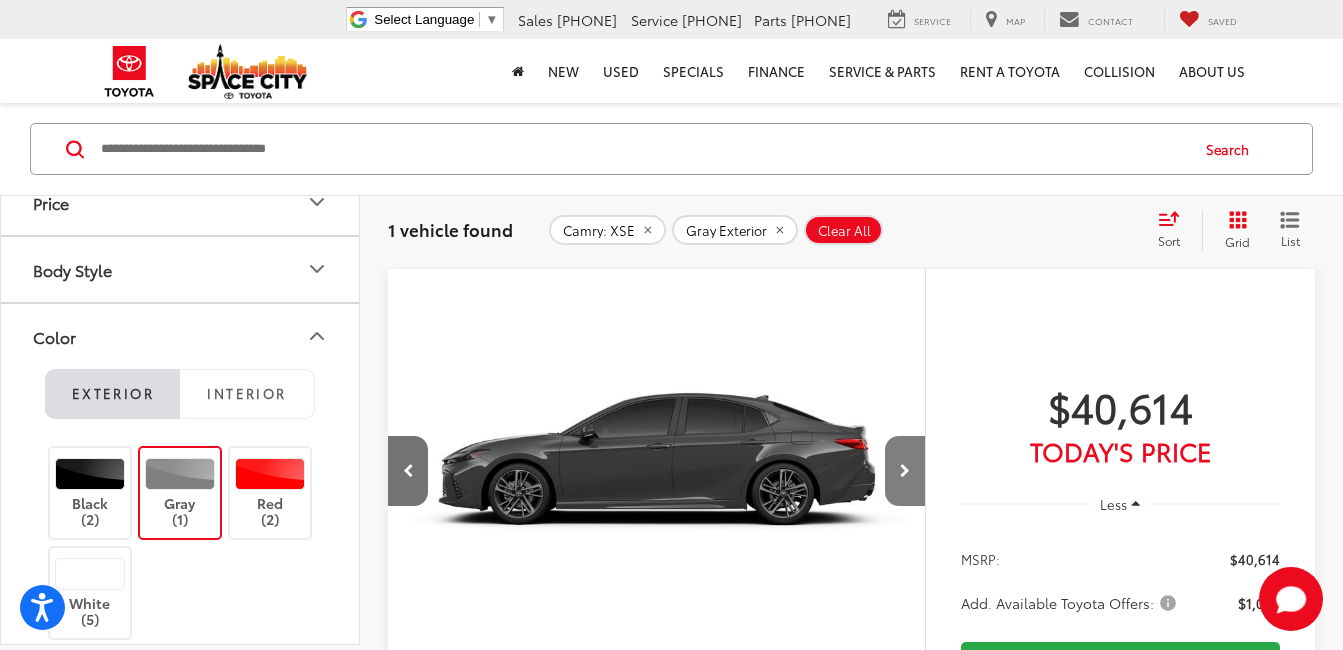 click at bounding box center [905, 471] 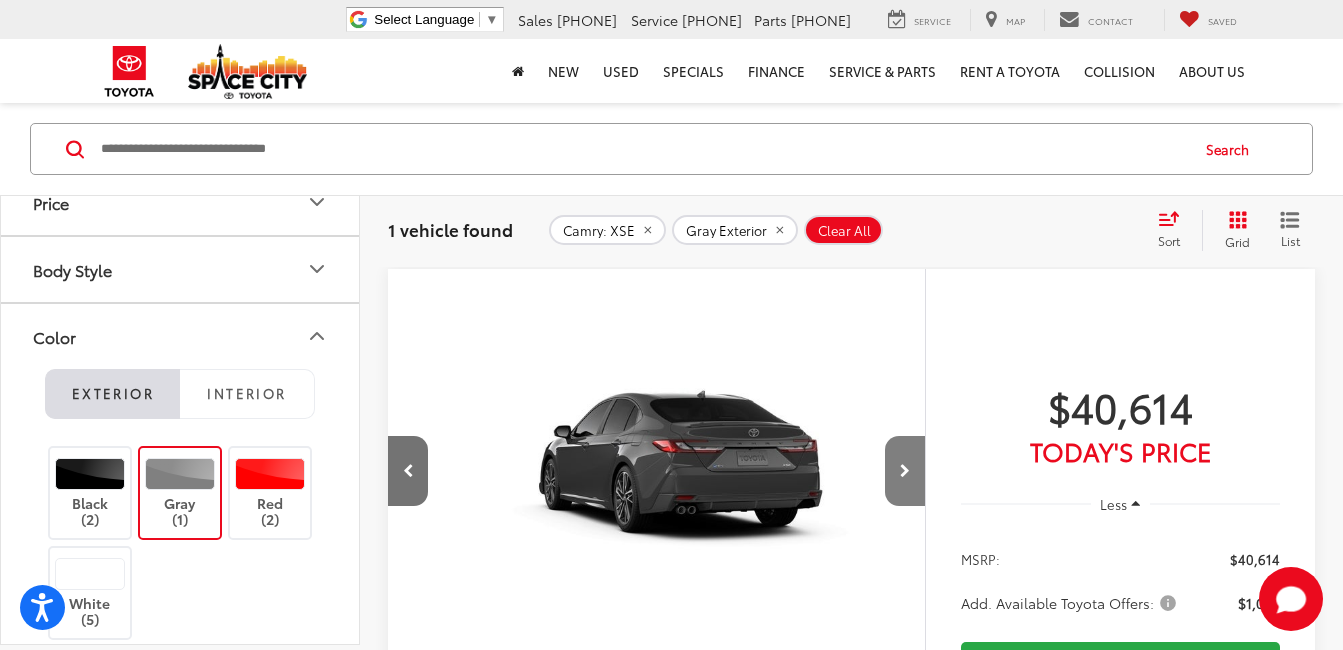 click at bounding box center (905, 471) 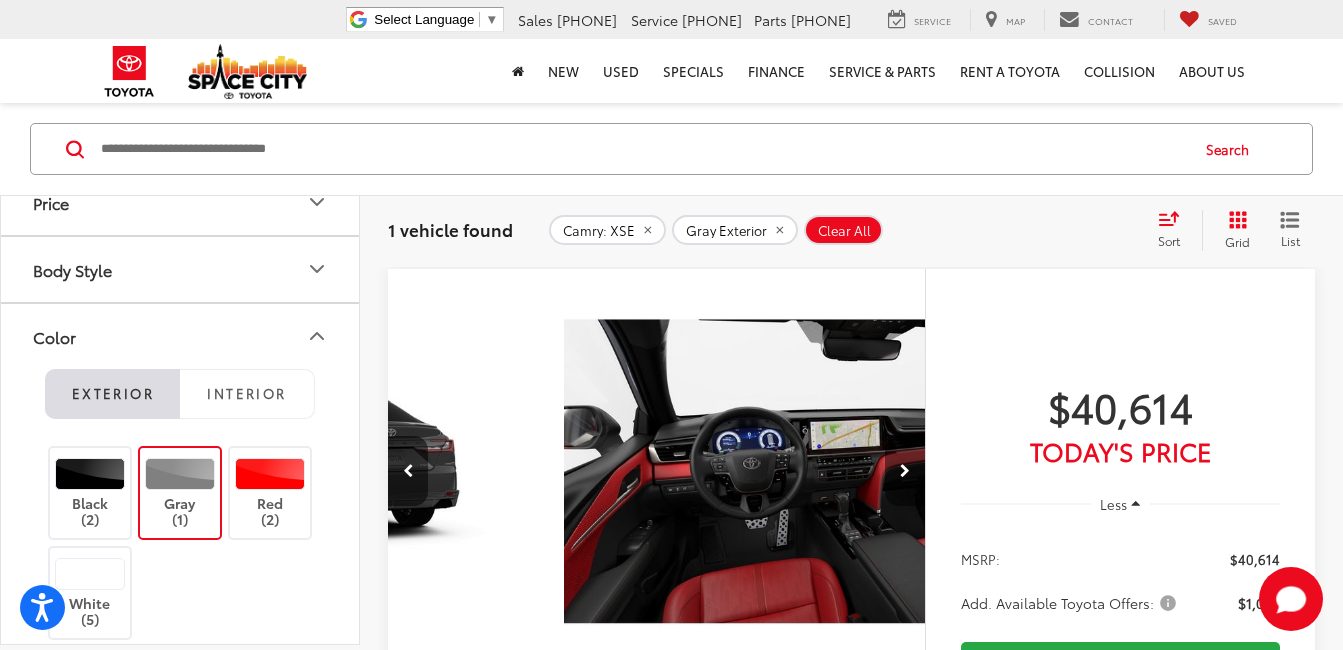 scroll, scrollTop: 0, scrollLeft: 2160, axis: horizontal 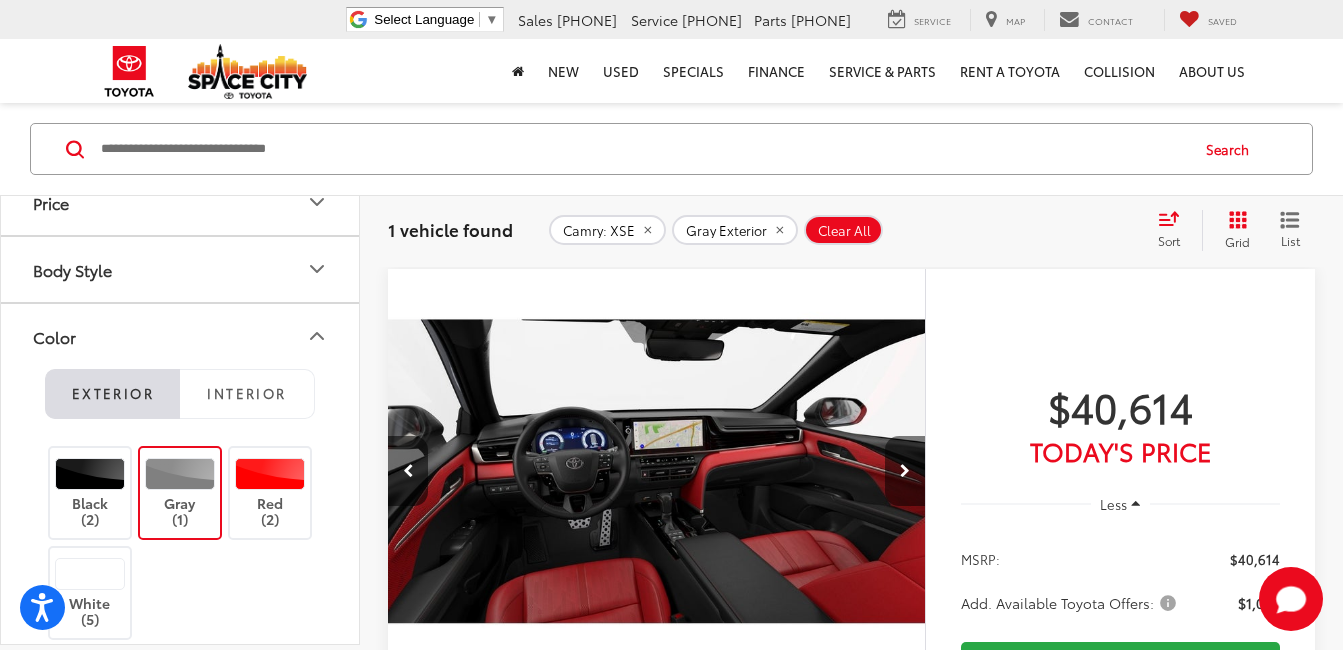 click at bounding box center [905, 471] 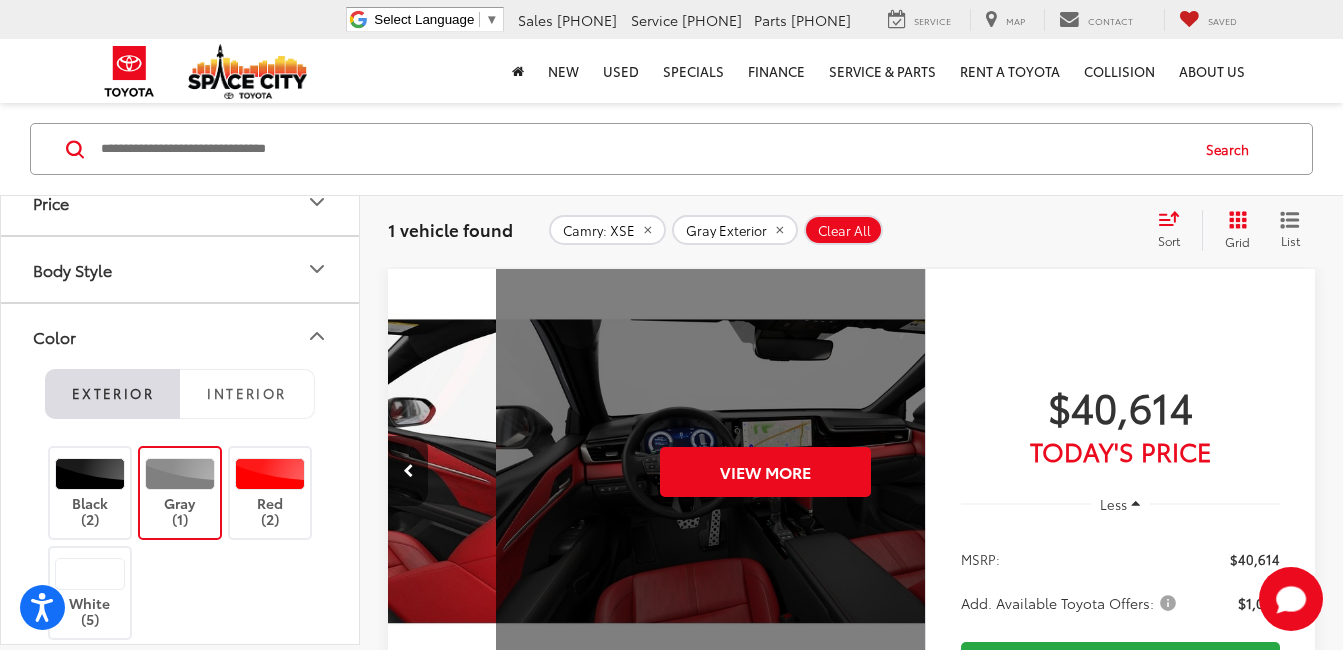 scroll, scrollTop: 0, scrollLeft: 2700, axis: horizontal 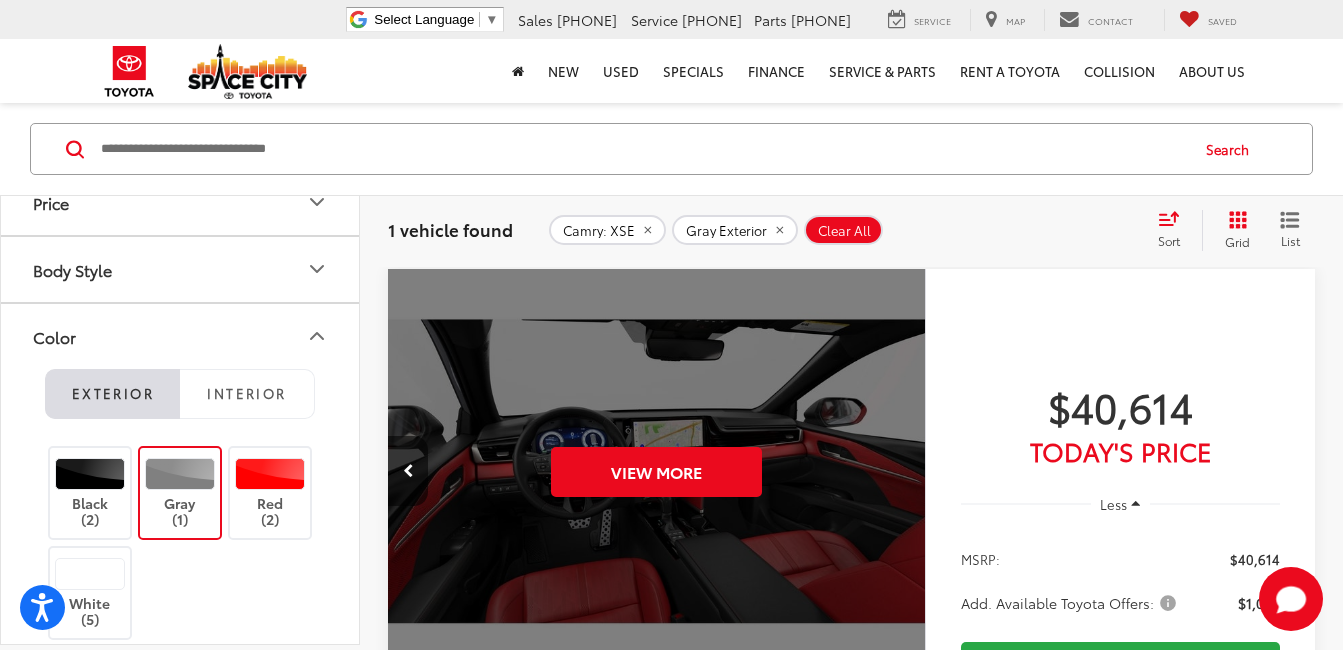 click on "View More" at bounding box center (657, 471) 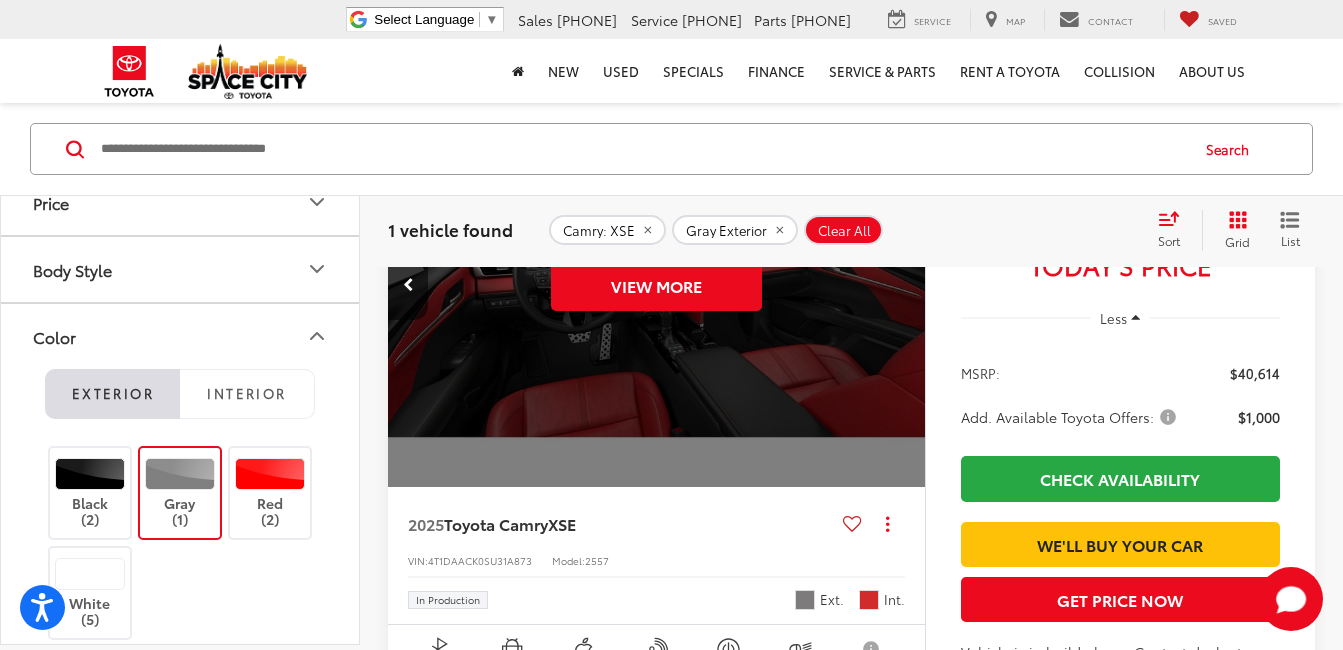 scroll, scrollTop: 451, scrollLeft: 0, axis: vertical 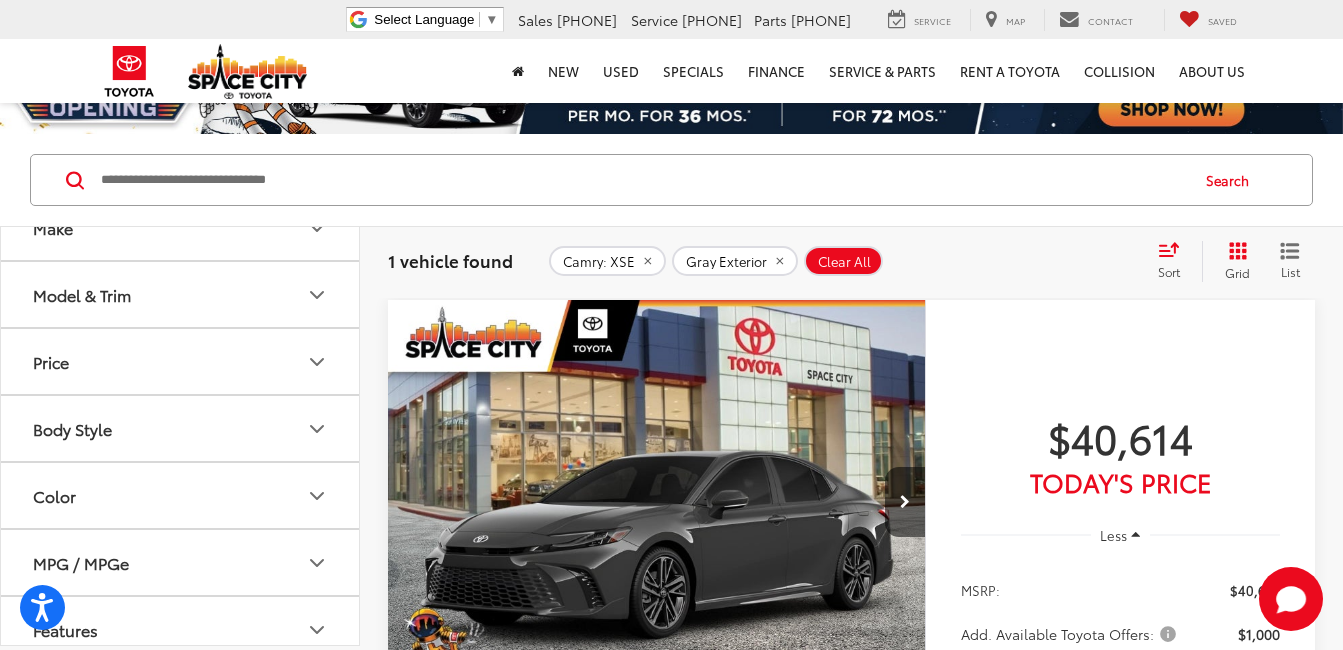click 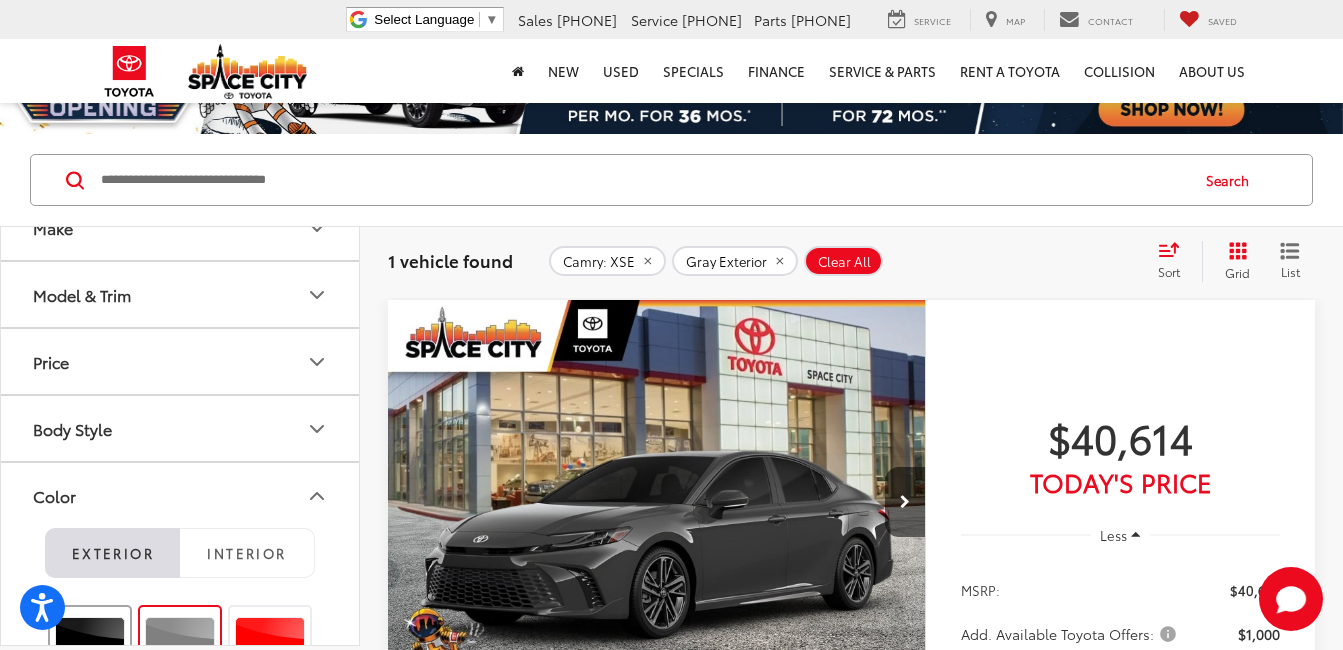 click at bounding box center (90, 633) 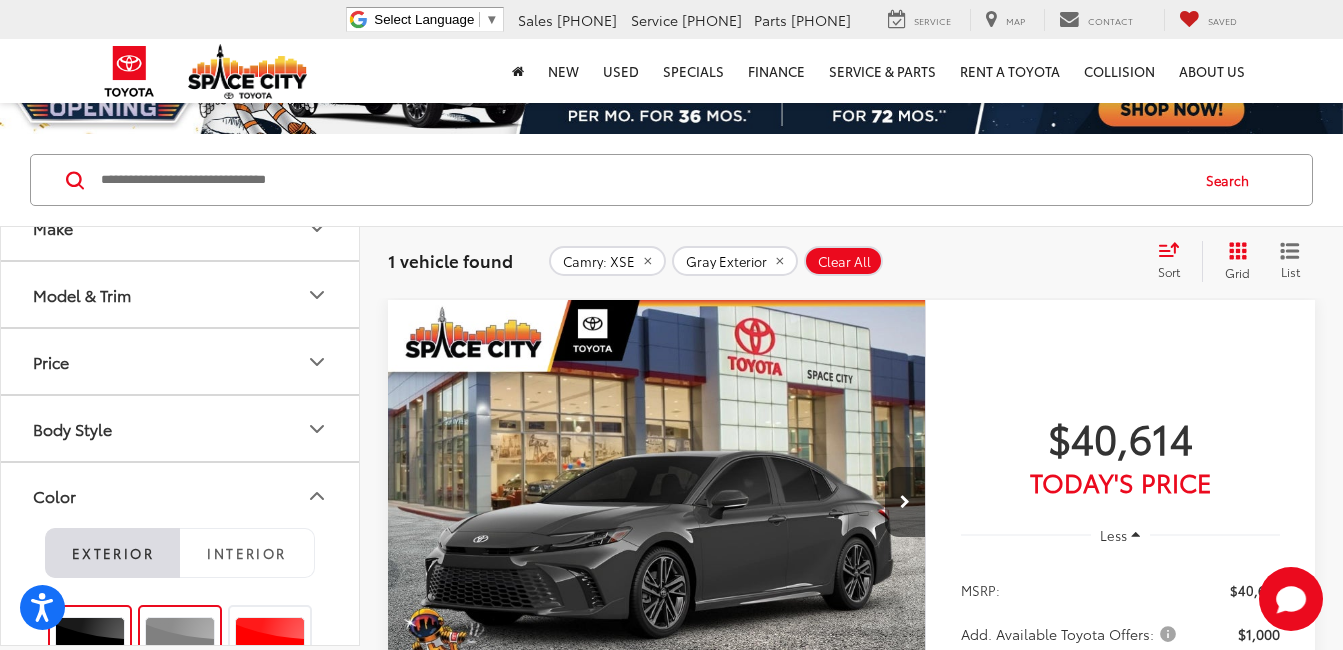click on "Gray   (1)" 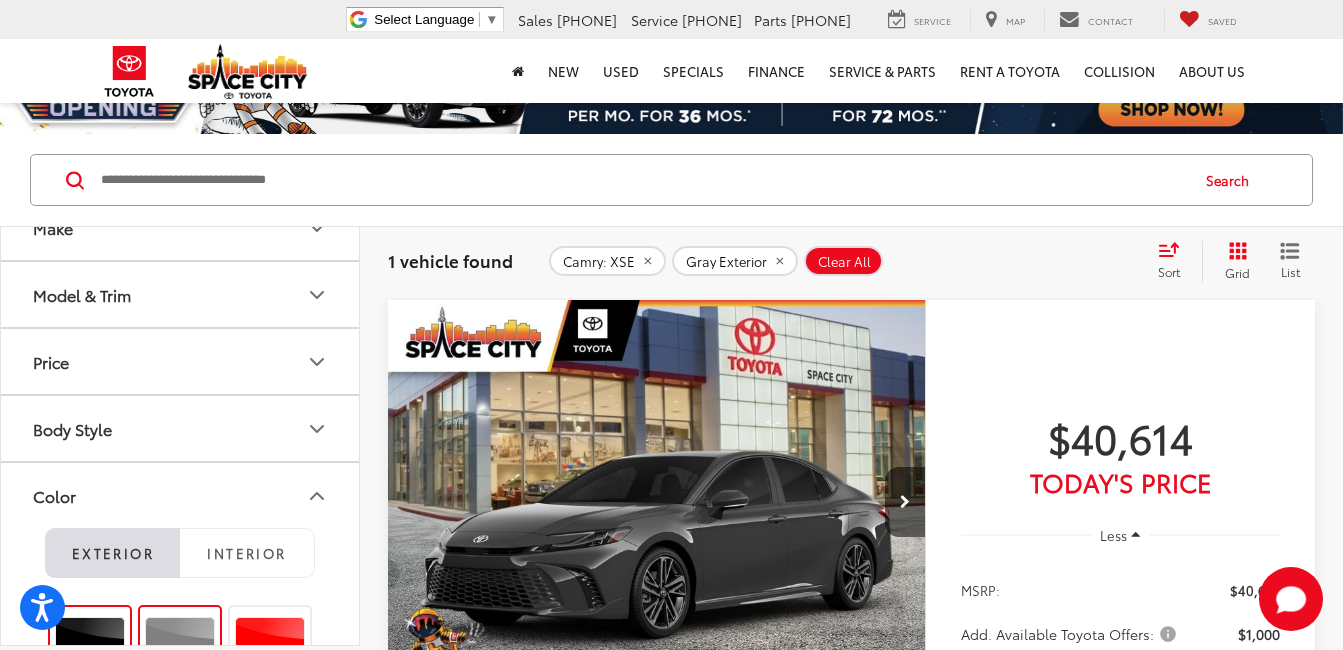 scroll, scrollTop: 300, scrollLeft: 0, axis: vertical 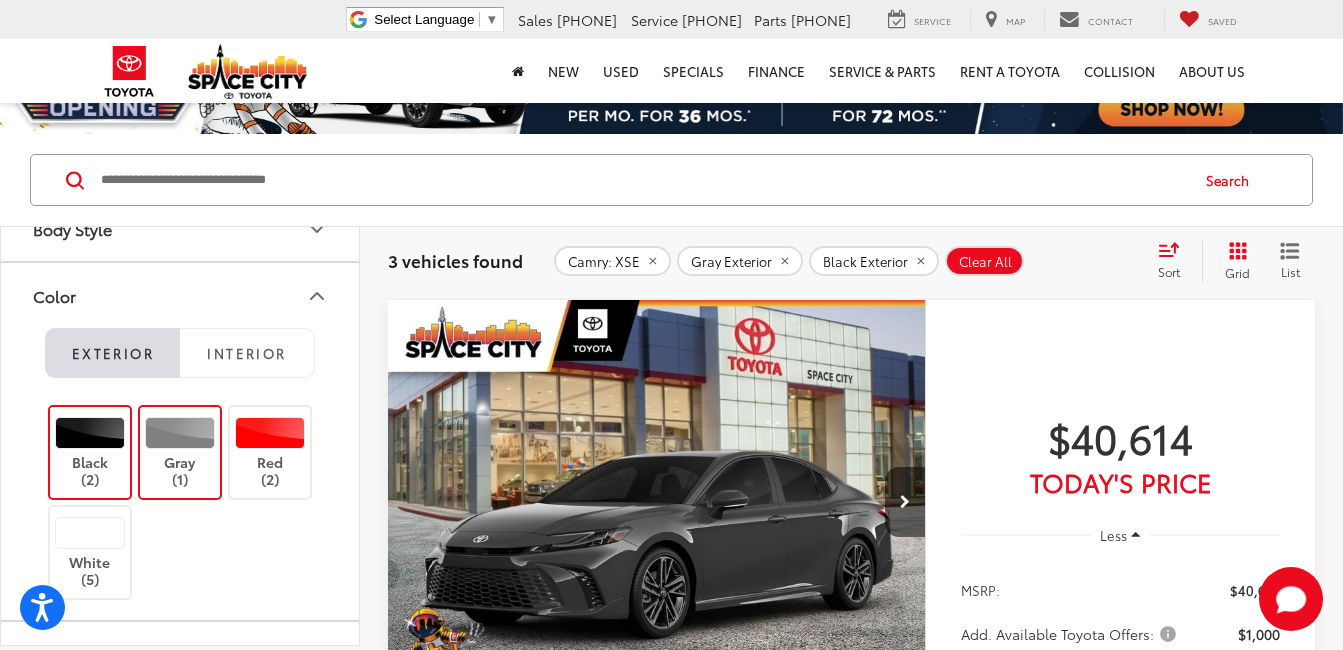click 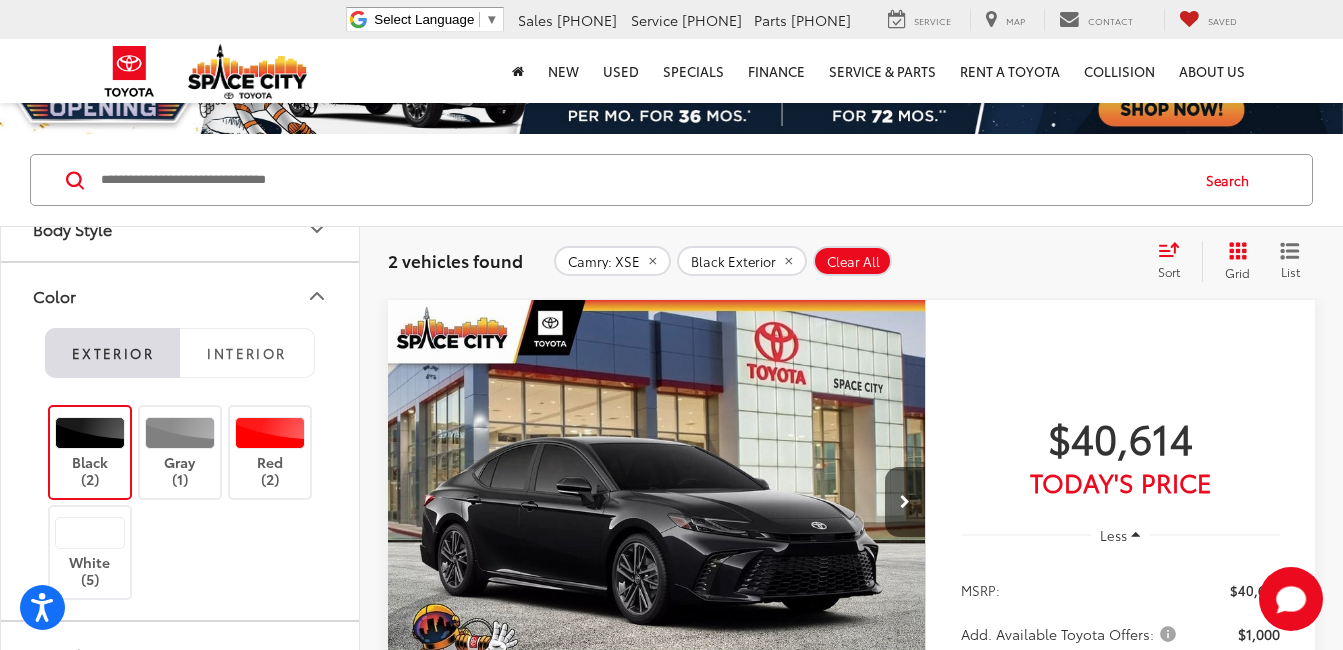 scroll, scrollTop: 200, scrollLeft: 0, axis: vertical 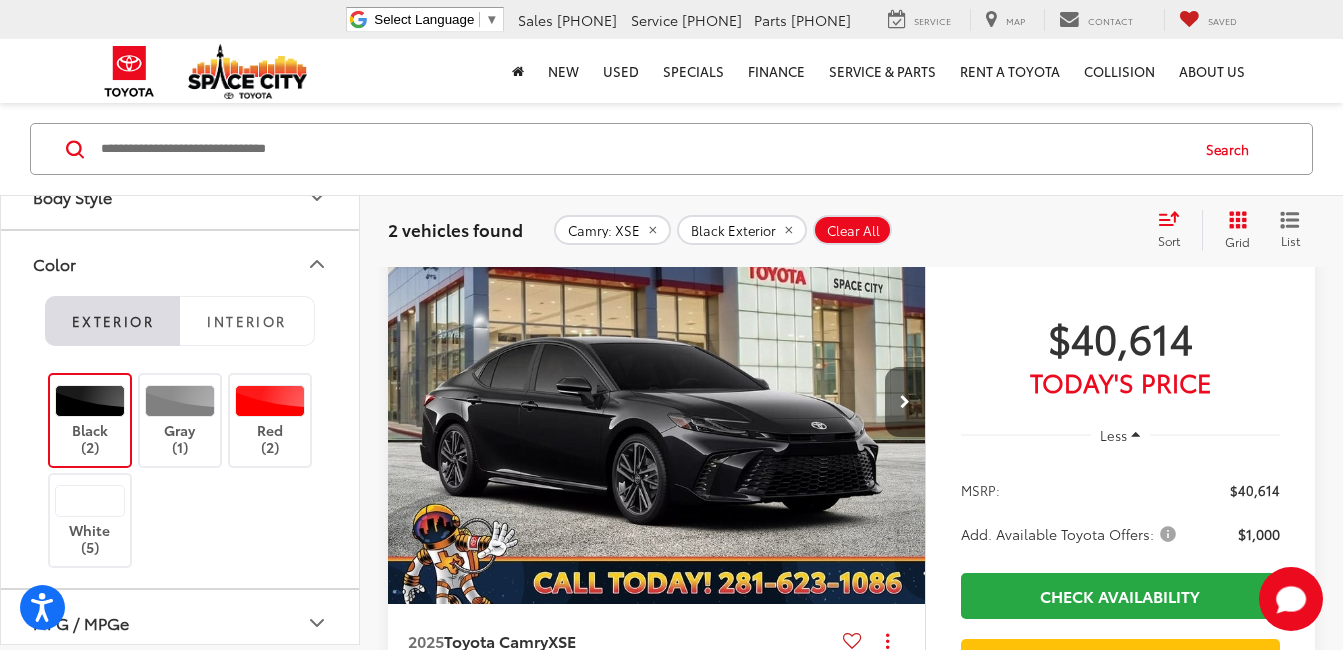 click at bounding box center [905, 402] 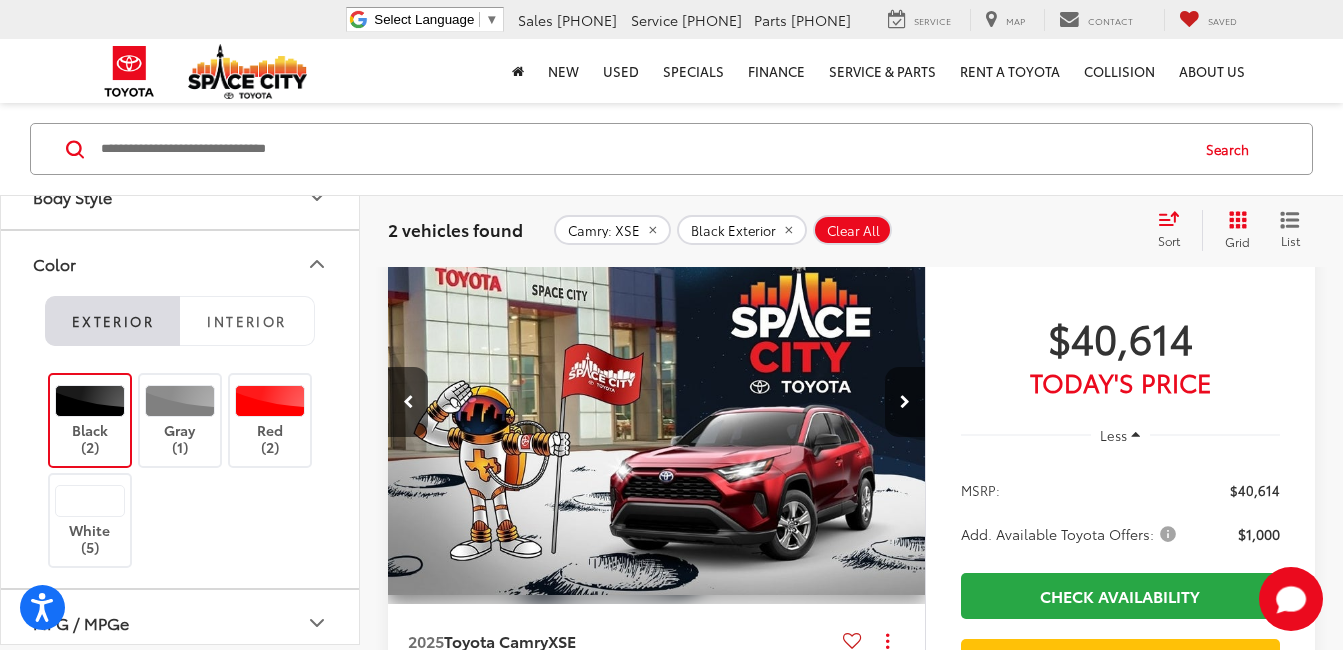 click at bounding box center [905, 402] 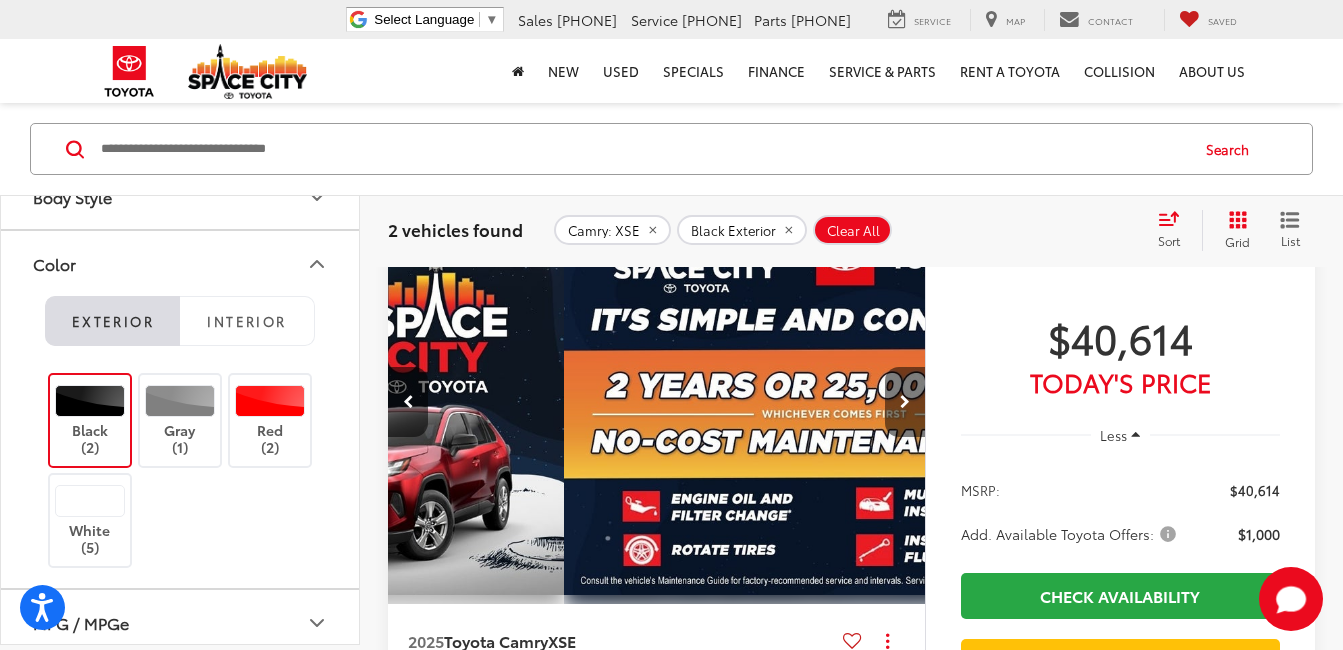 scroll, scrollTop: 0, scrollLeft: 1080, axis: horizontal 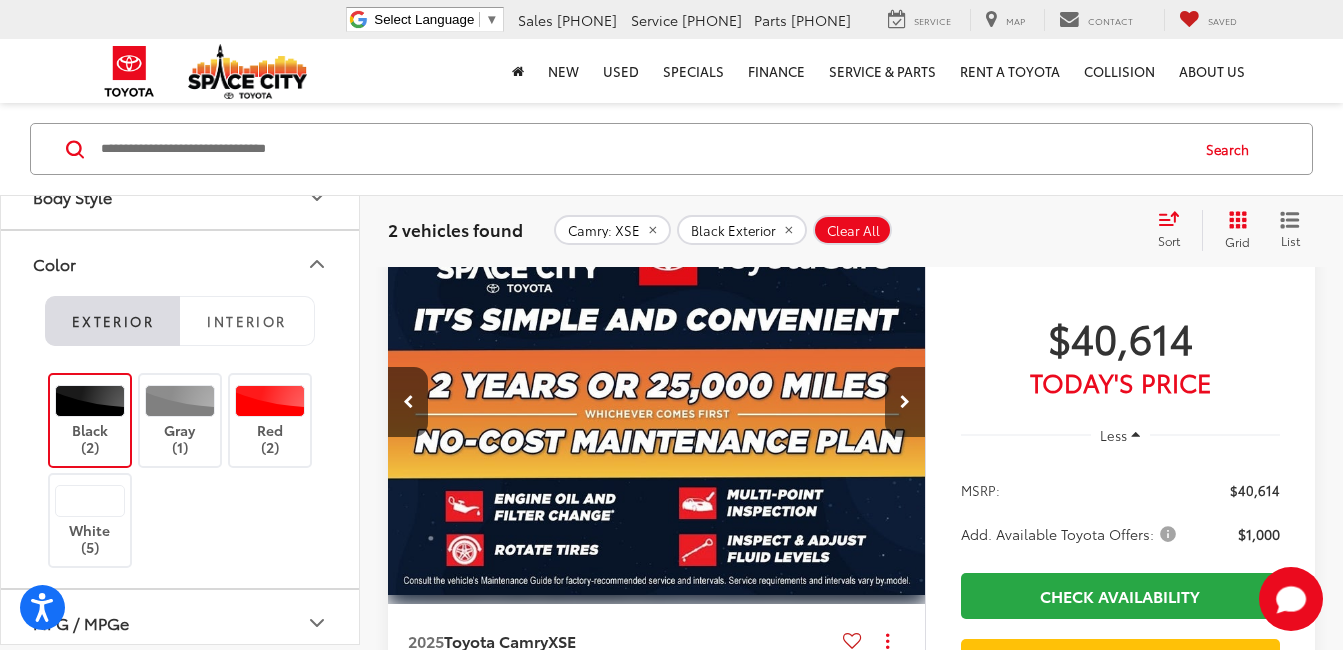 click at bounding box center [905, 402] 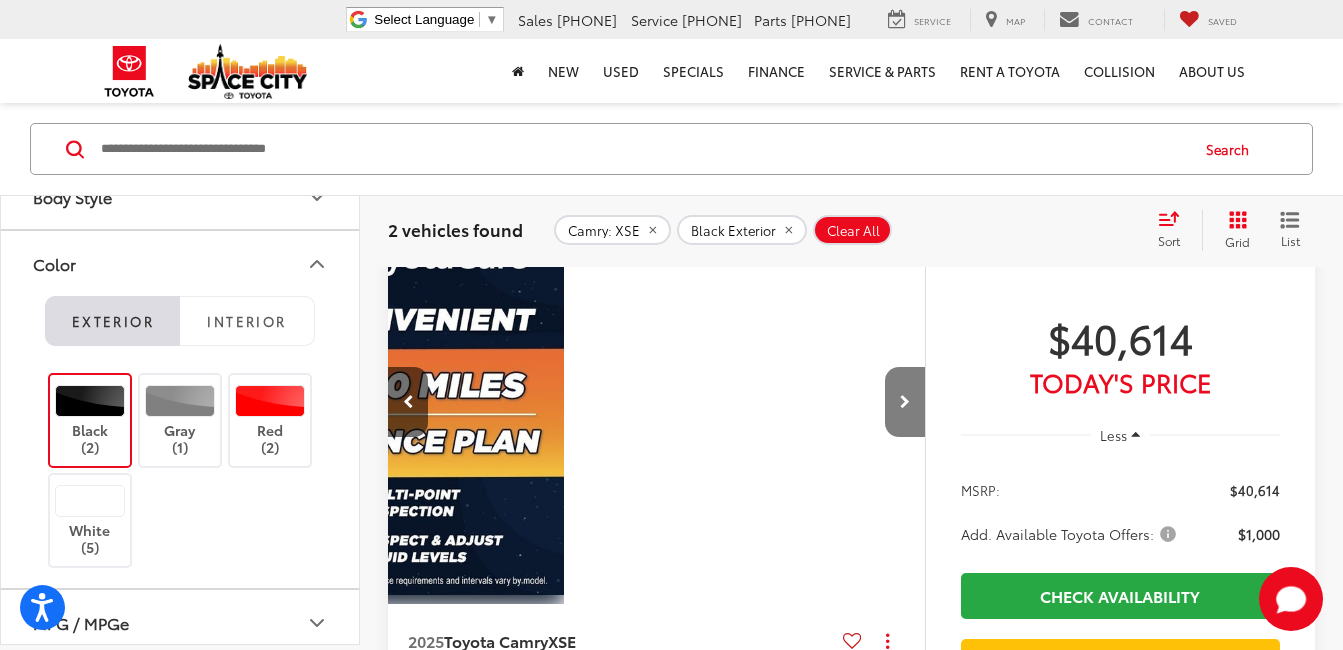 scroll, scrollTop: 0, scrollLeft: 1620, axis: horizontal 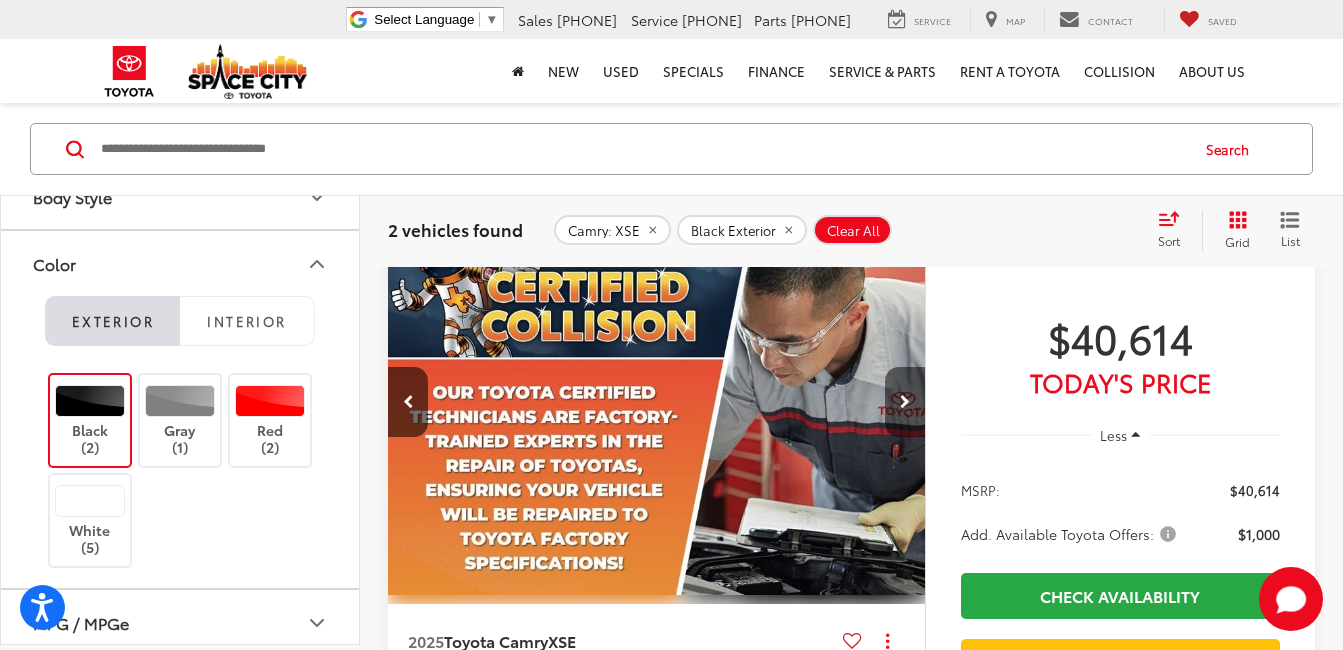 click at bounding box center (905, 402) 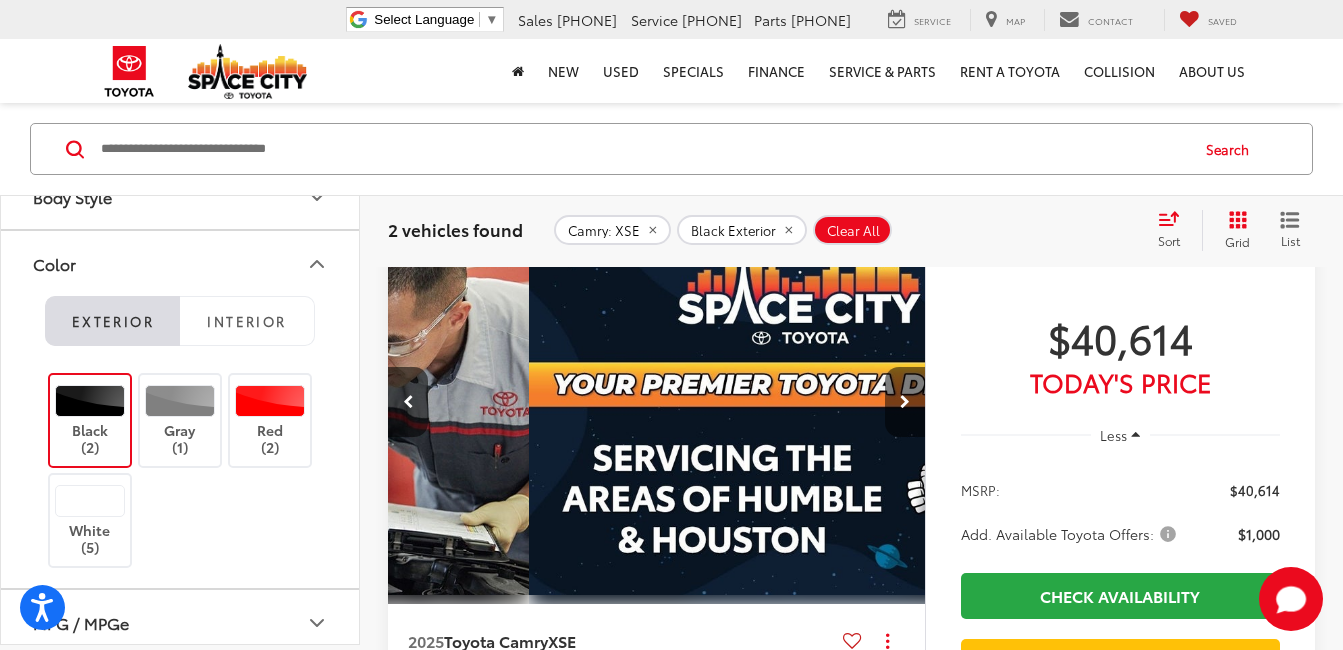 scroll, scrollTop: 0, scrollLeft: 2160, axis: horizontal 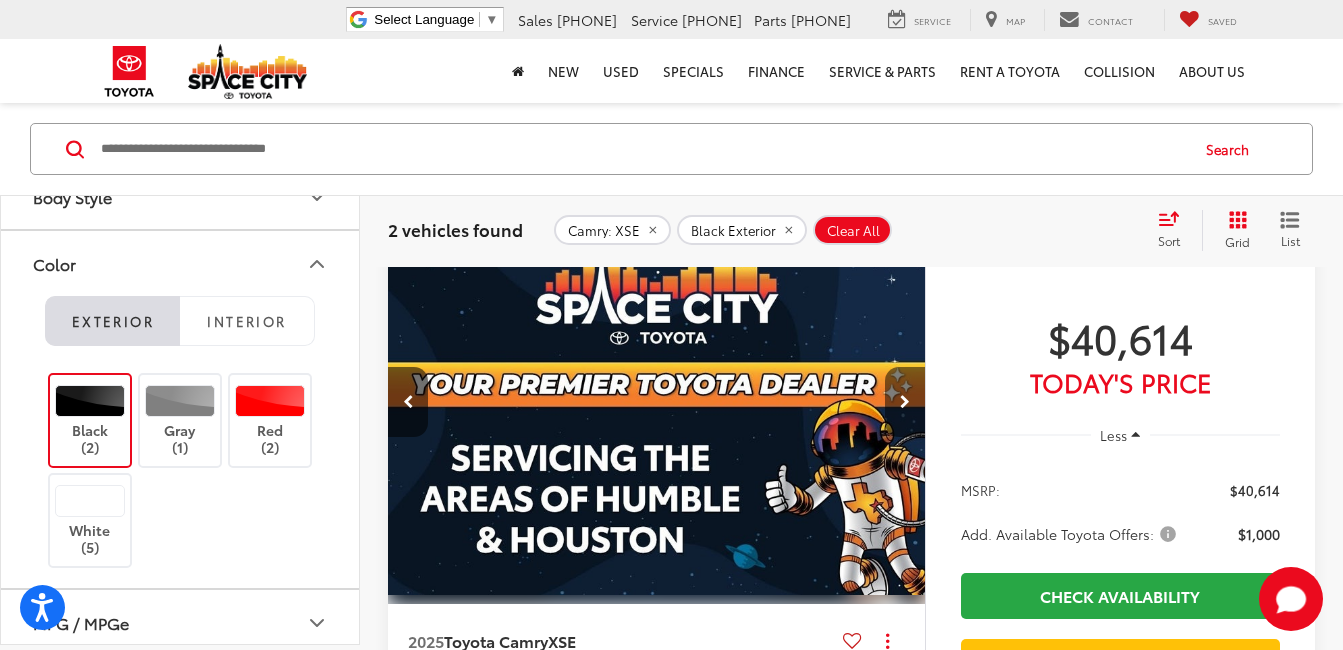 click at bounding box center (905, 402) 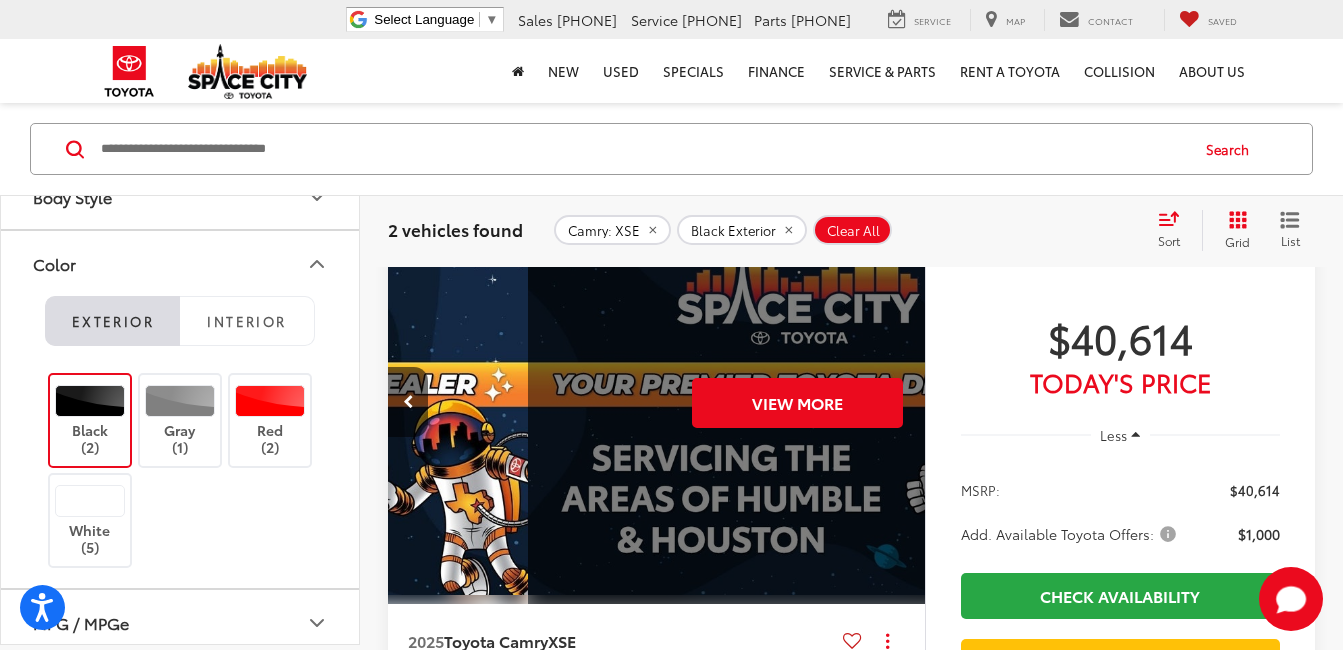 scroll, scrollTop: 0, scrollLeft: 2700, axis: horizontal 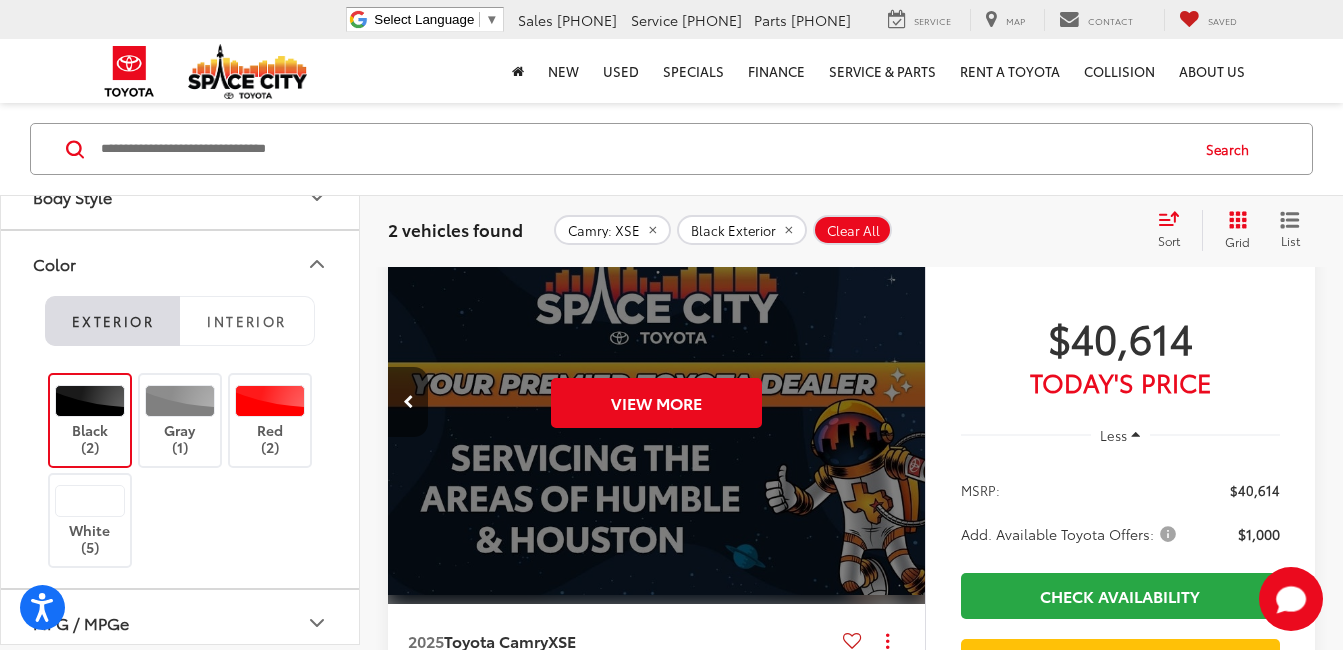 click on "View More" at bounding box center [657, 402] 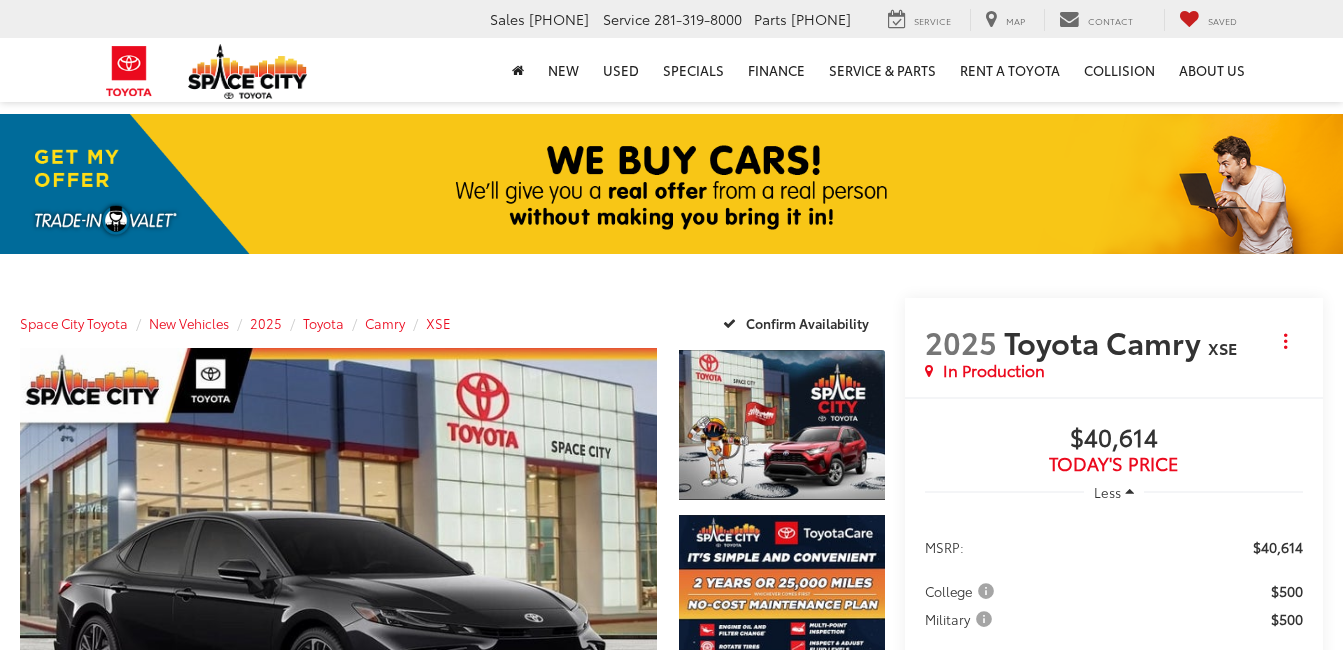 scroll, scrollTop: 0, scrollLeft: 0, axis: both 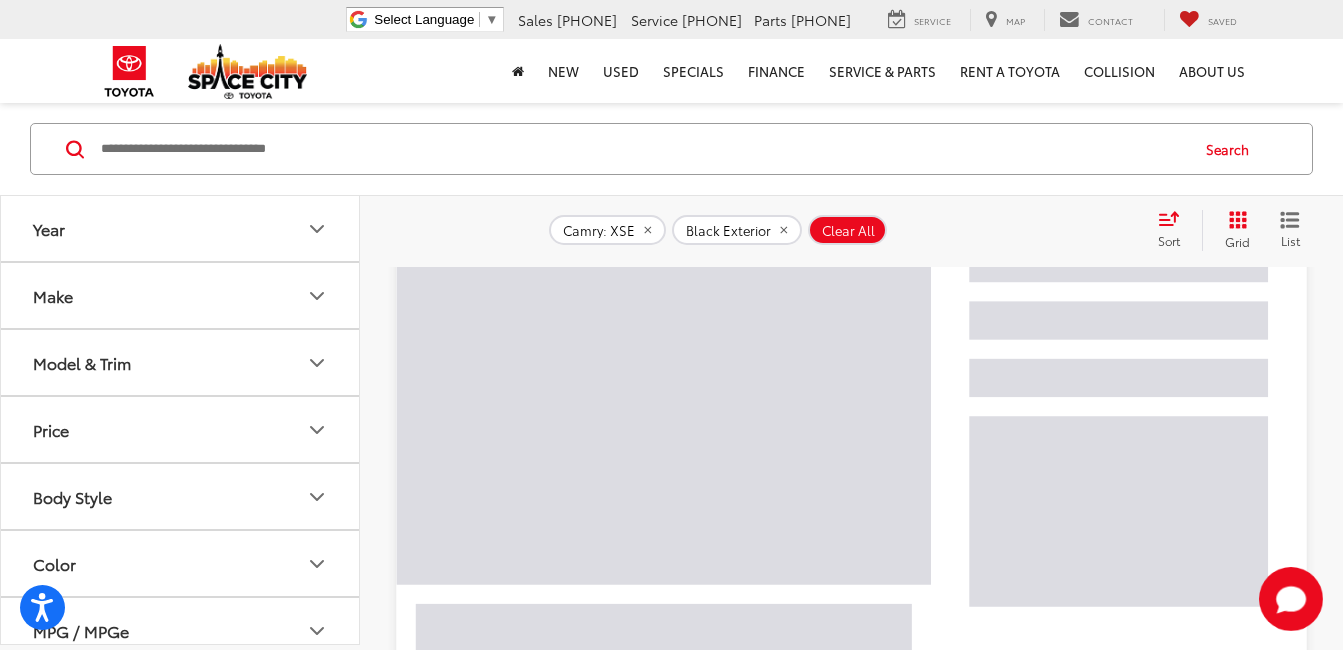 click 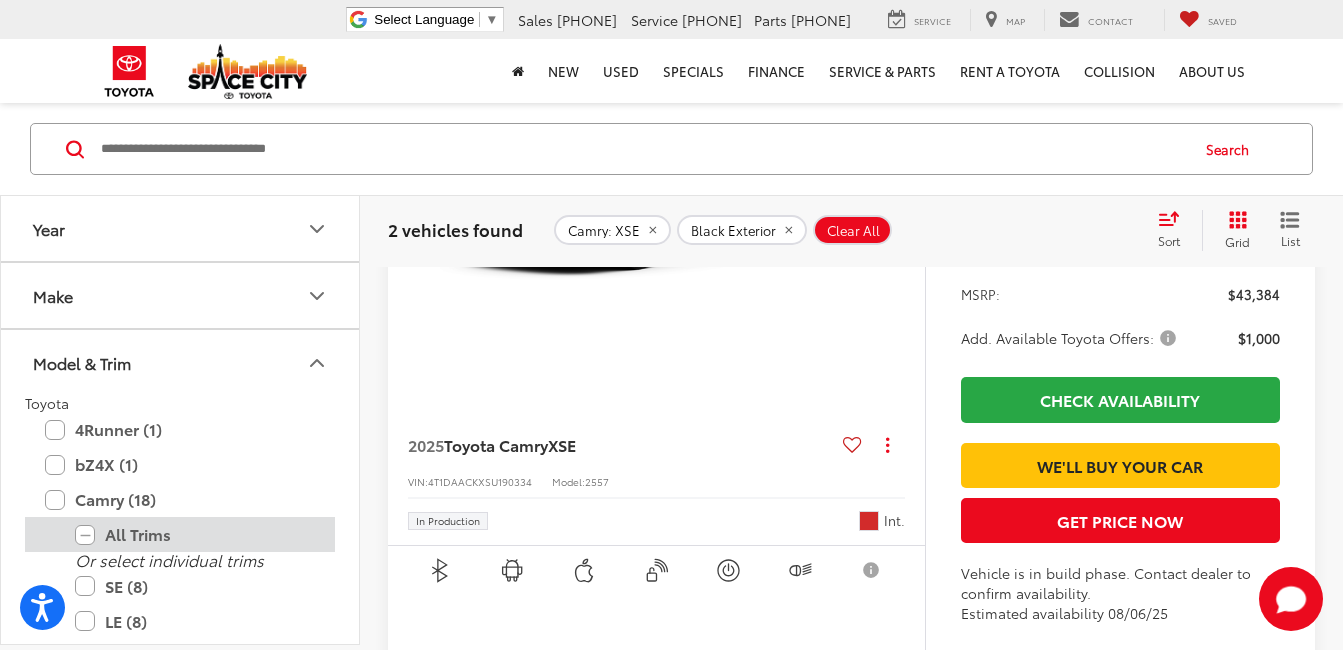 scroll, scrollTop: 1000, scrollLeft: 0, axis: vertical 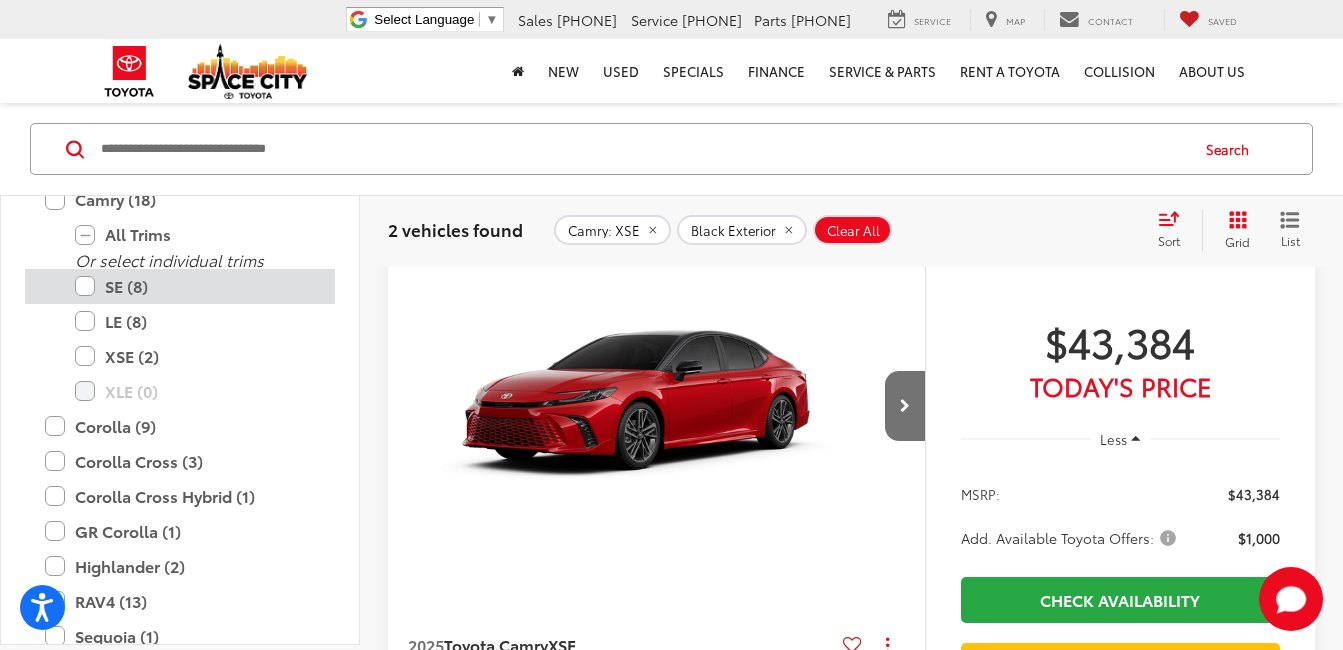 click on "SE (8)" at bounding box center (195, 286) 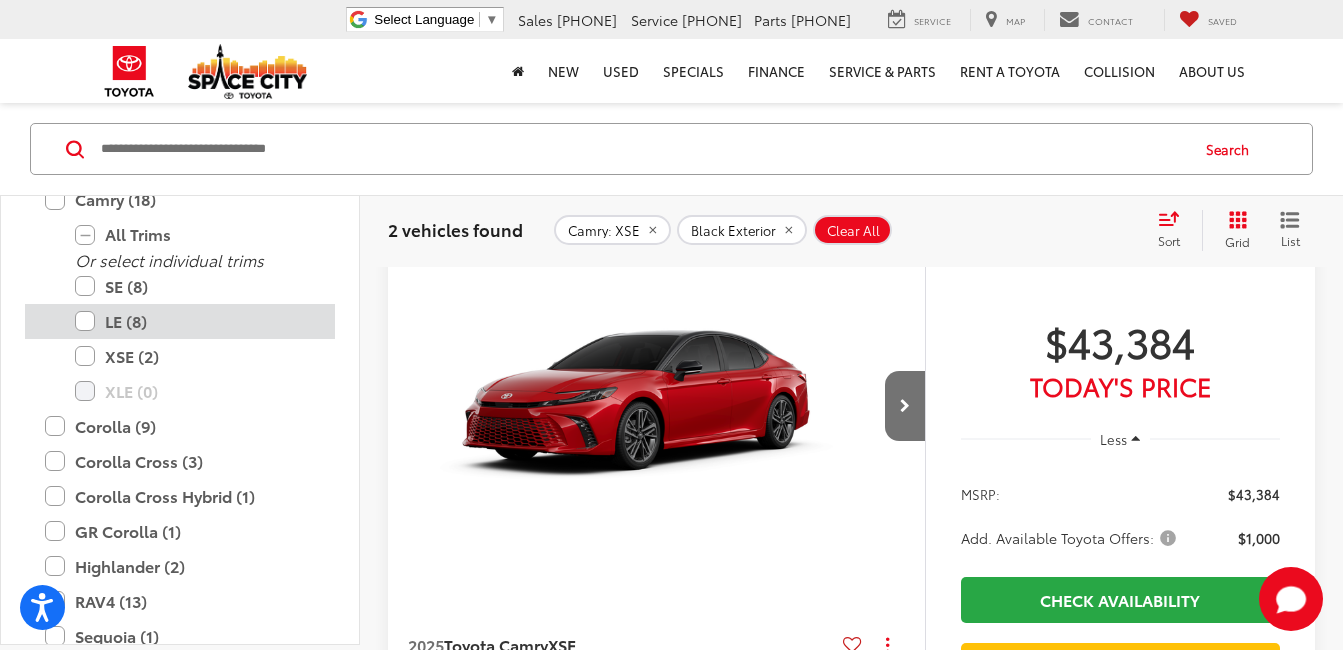 click on "LE (8)" at bounding box center [195, 321] 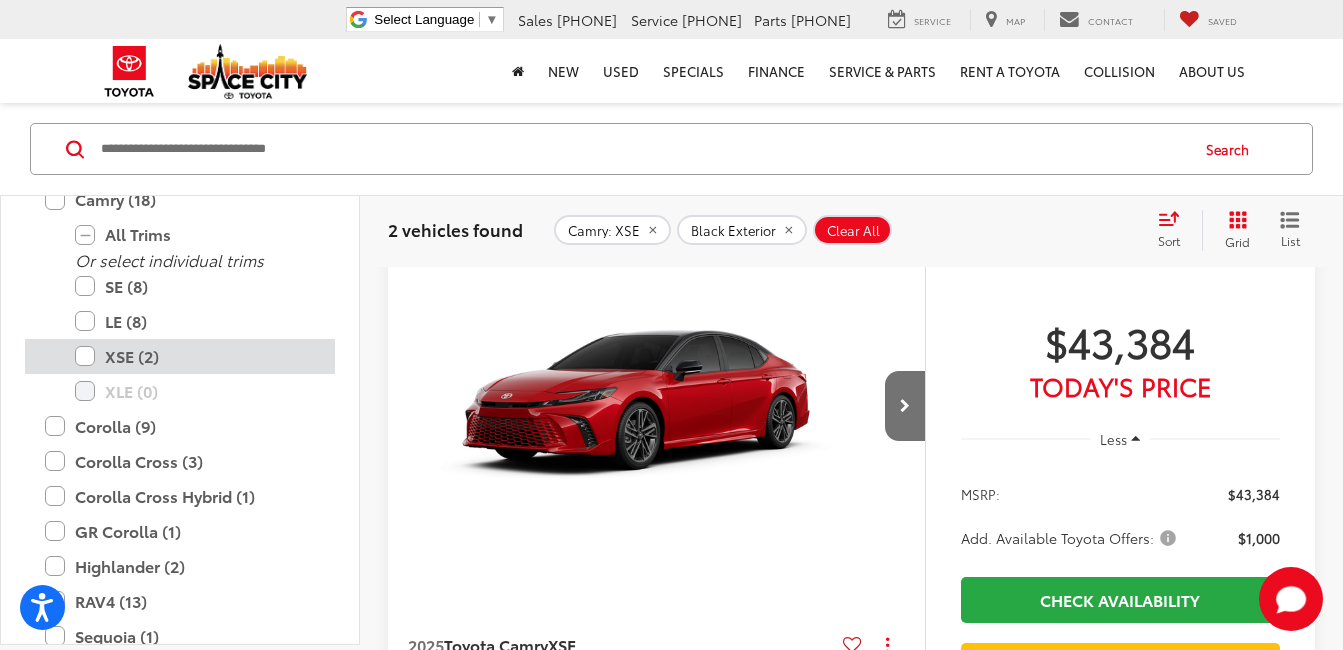 click on "XSE (2)" at bounding box center [195, 356] 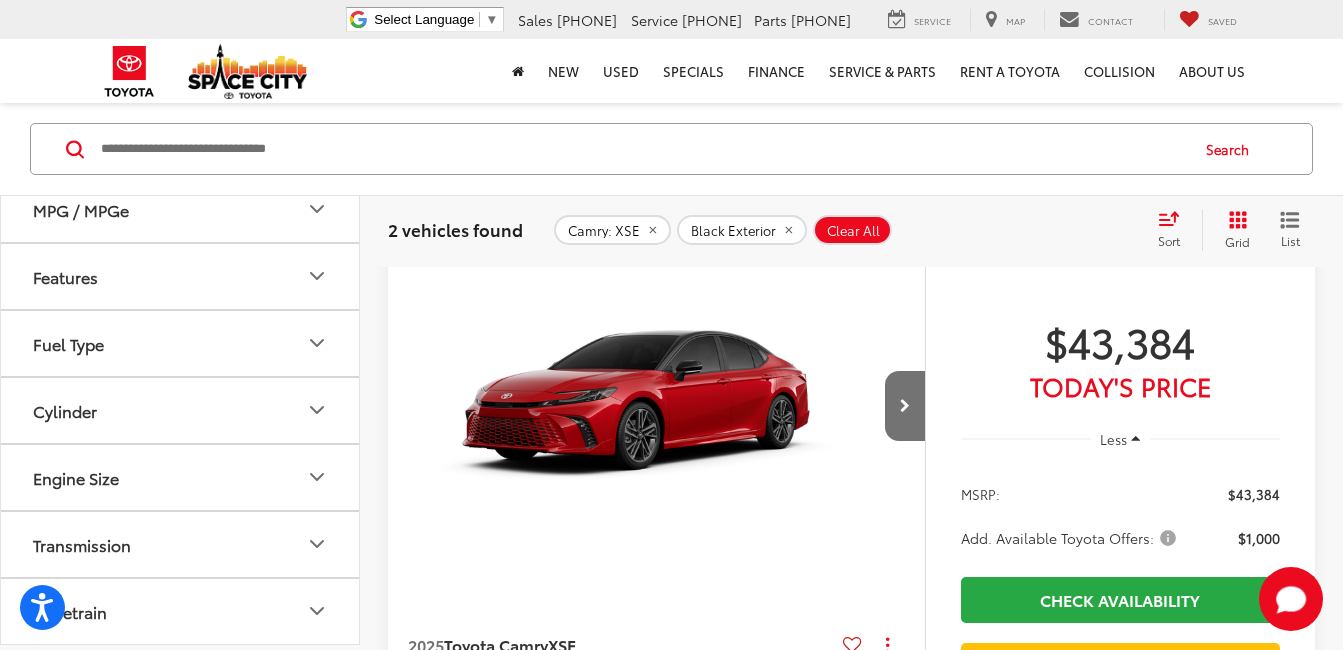 scroll, scrollTop: 1700, scrollLeft: 0, axis: vertical 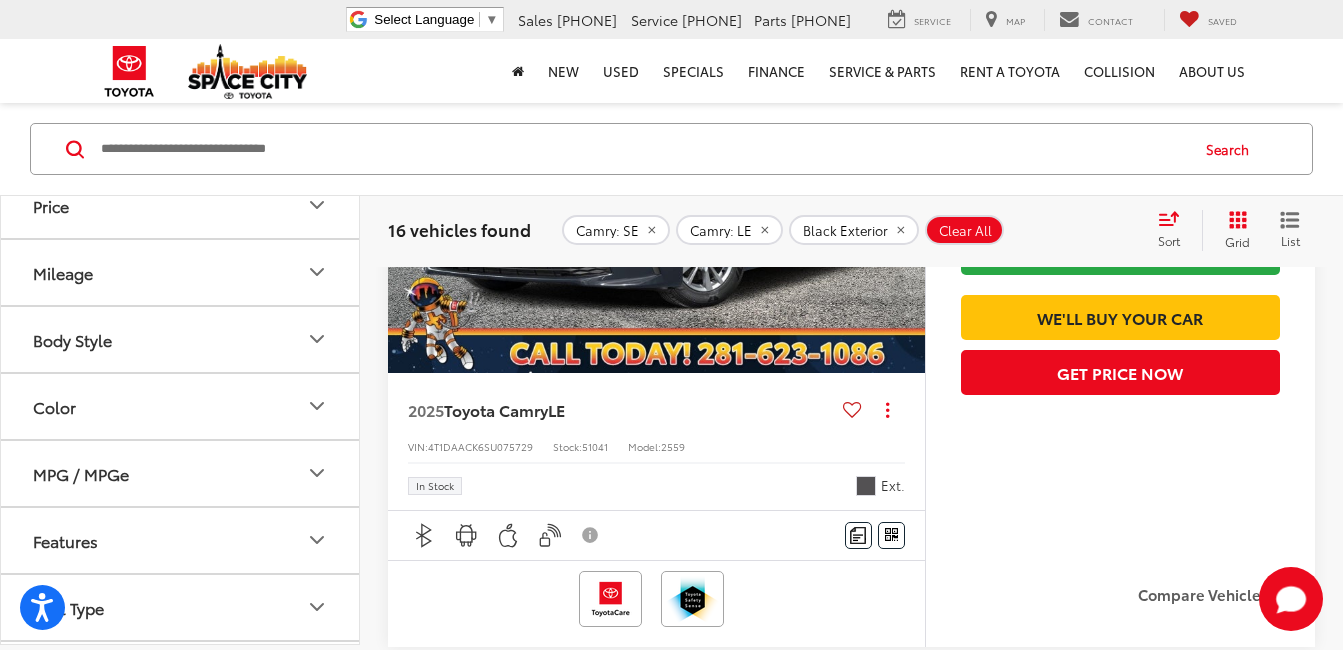 click on "Color" at bounding box center (181, 406) 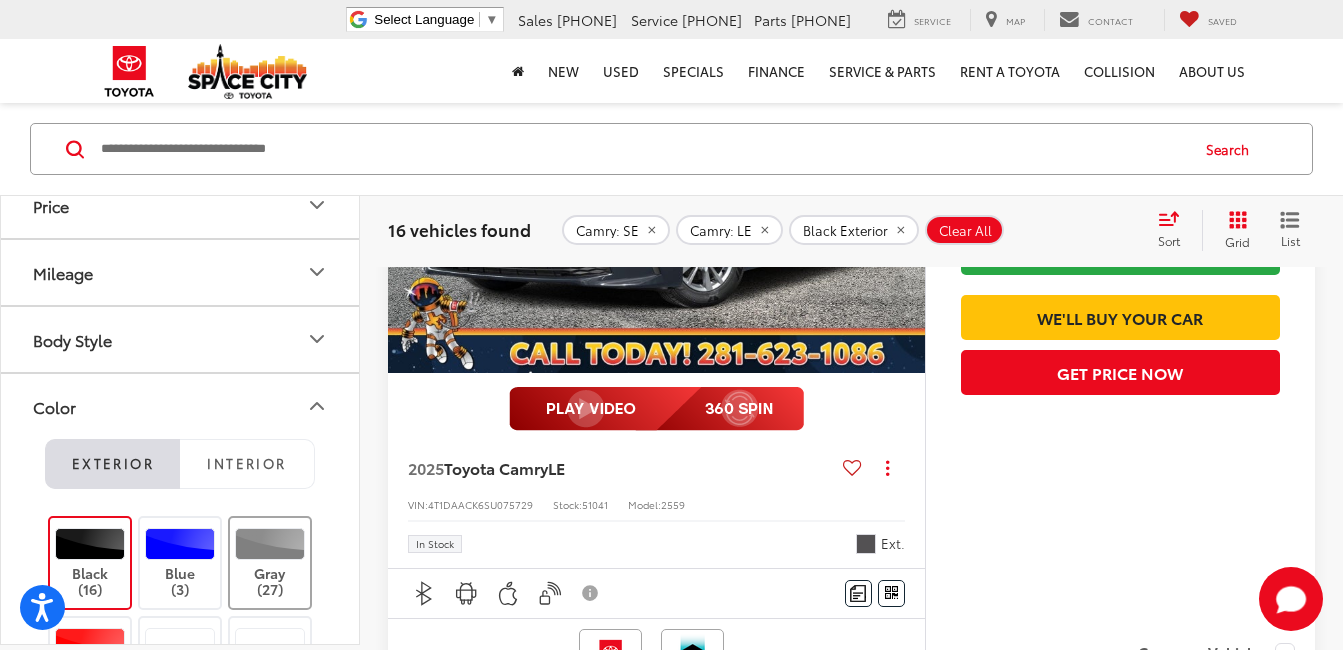 click at bounding box center (270, 544) 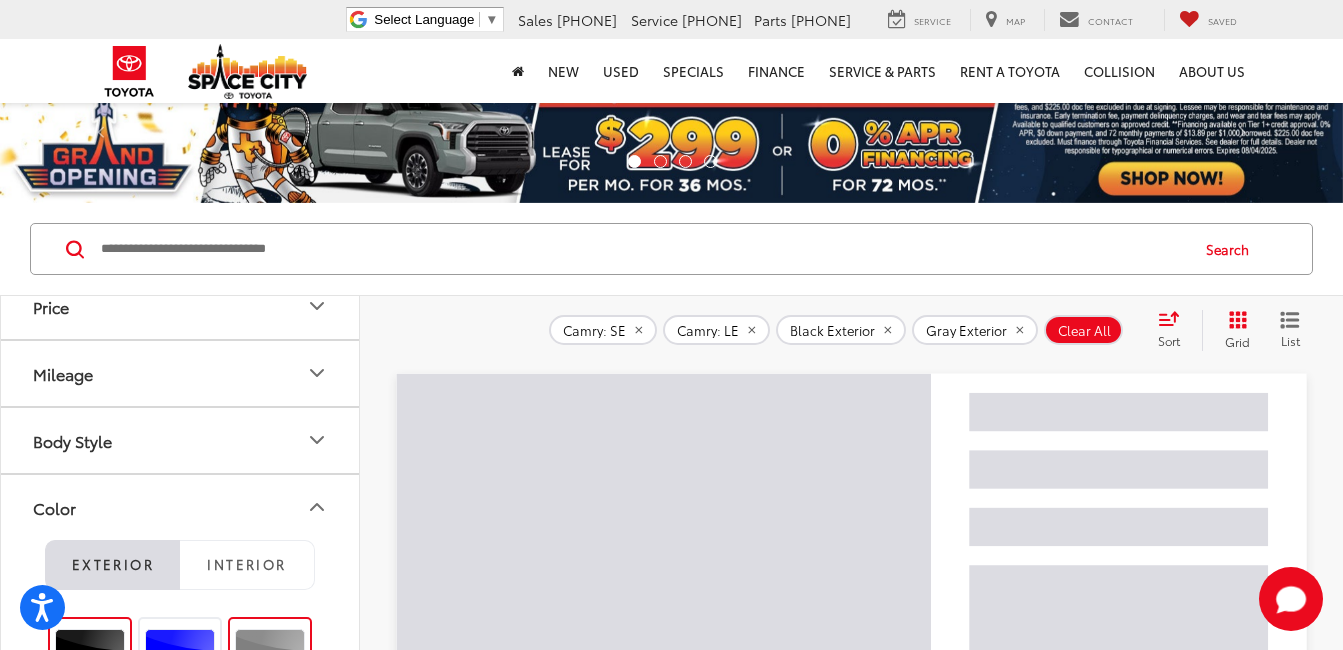 scroll, scrollTop: 200, scrollLeft: 0, axis: vertical 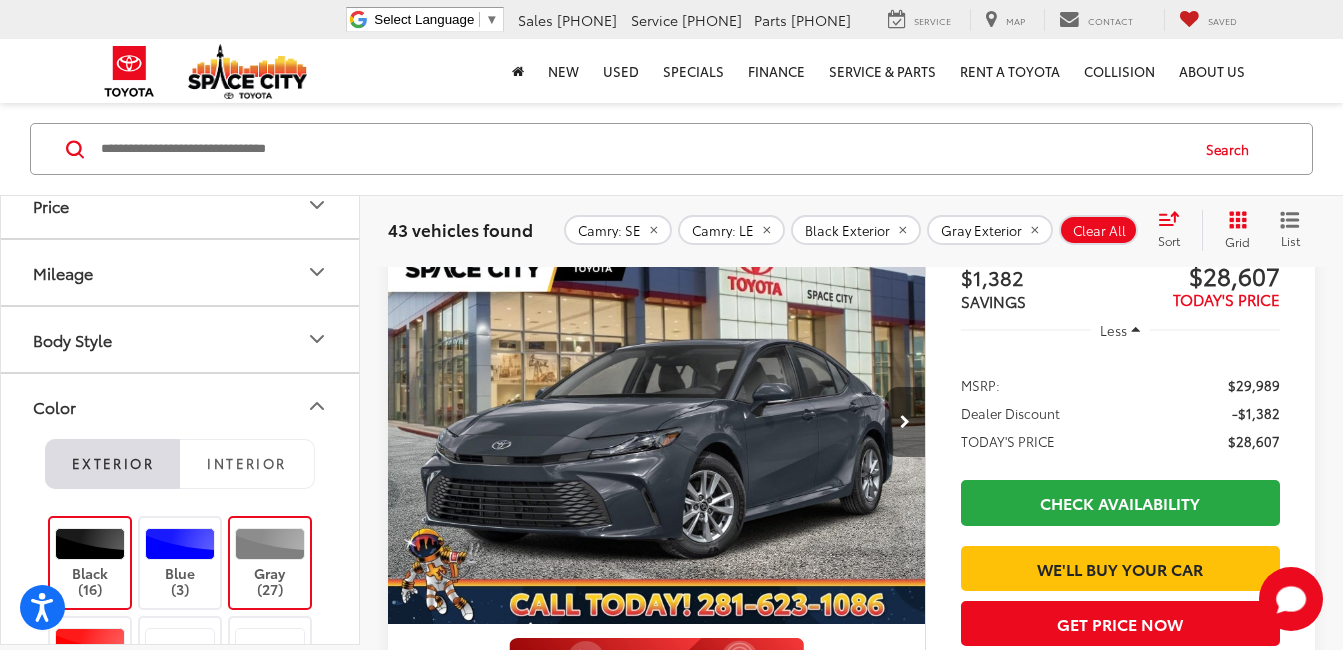 click at bounding box center (905, 422) 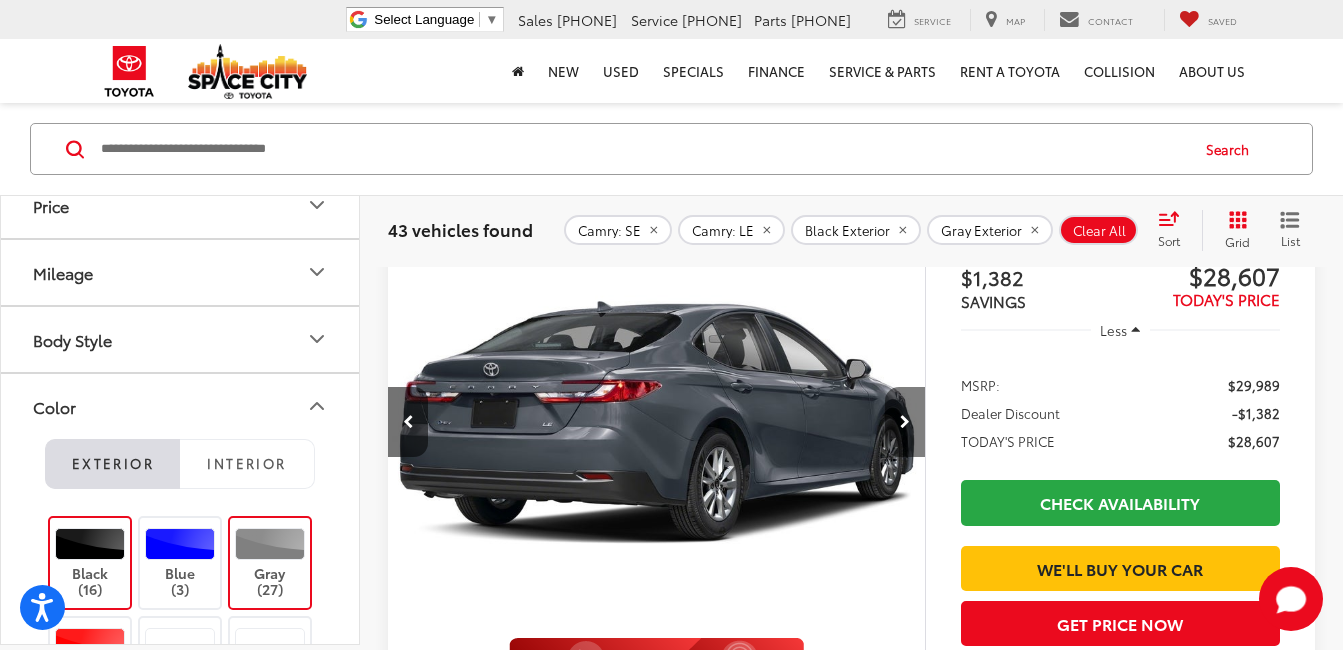 click at bounding box center [905, 422] 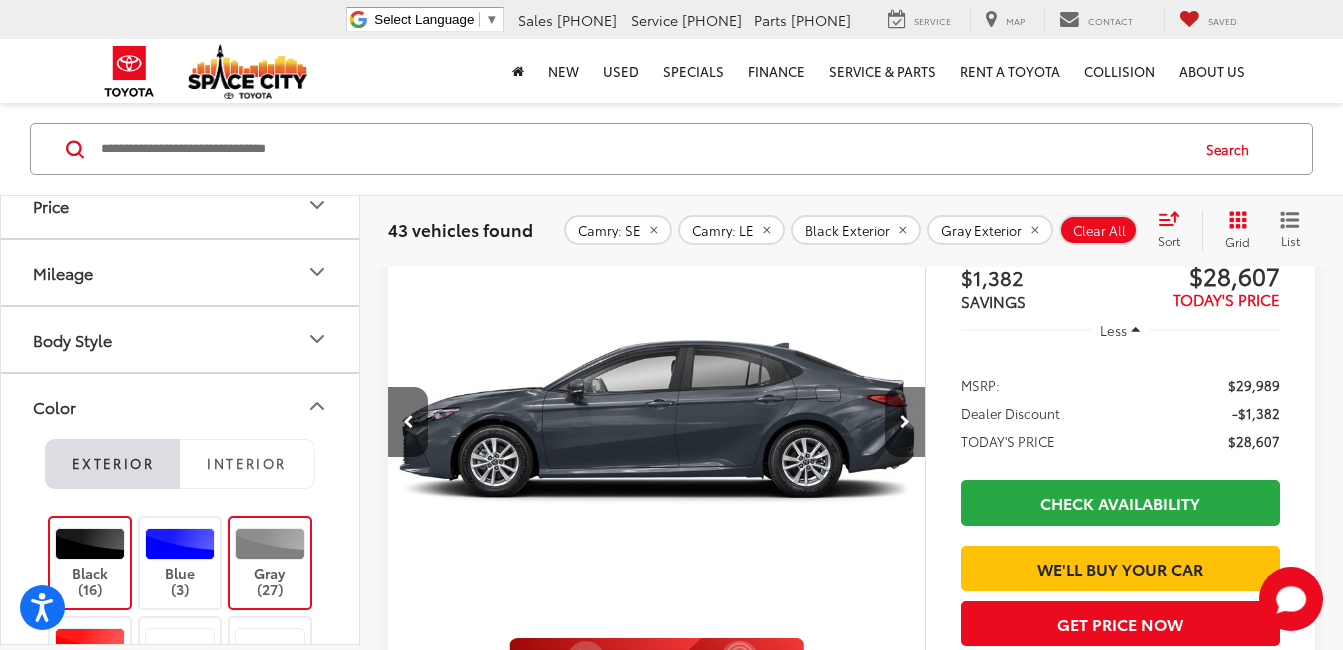 click at bounding box center [905, 422] 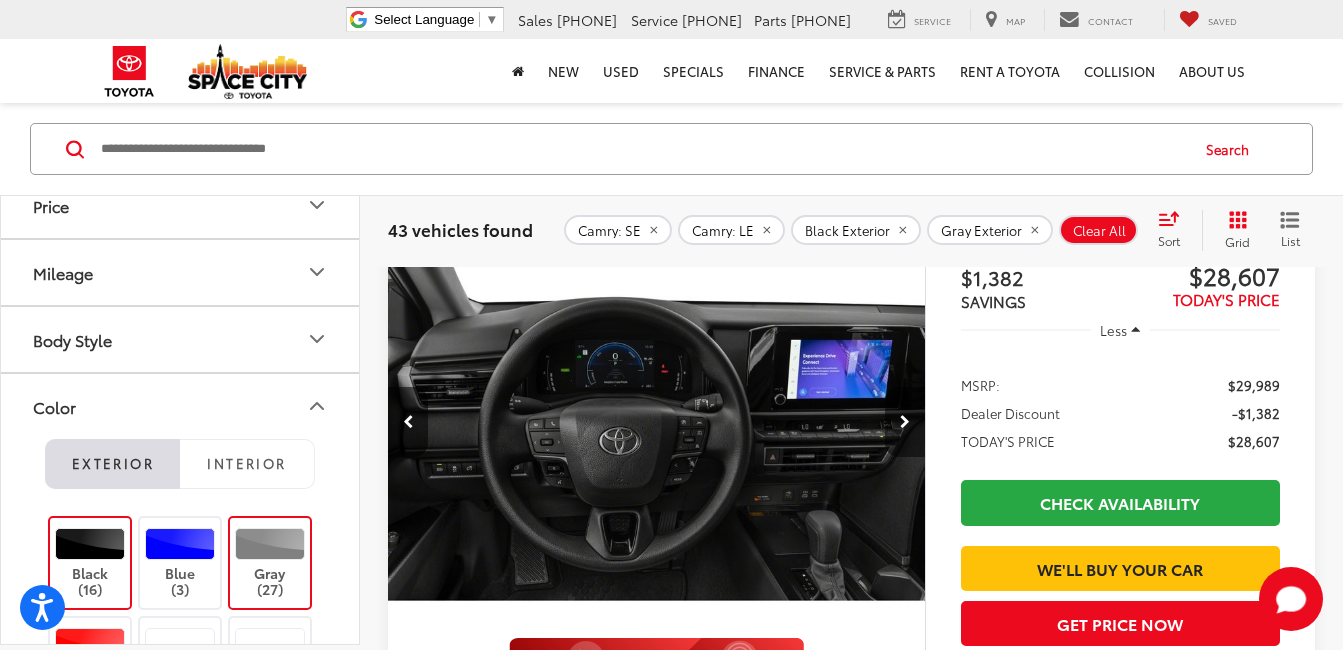 click at bounding box center (905, 422) 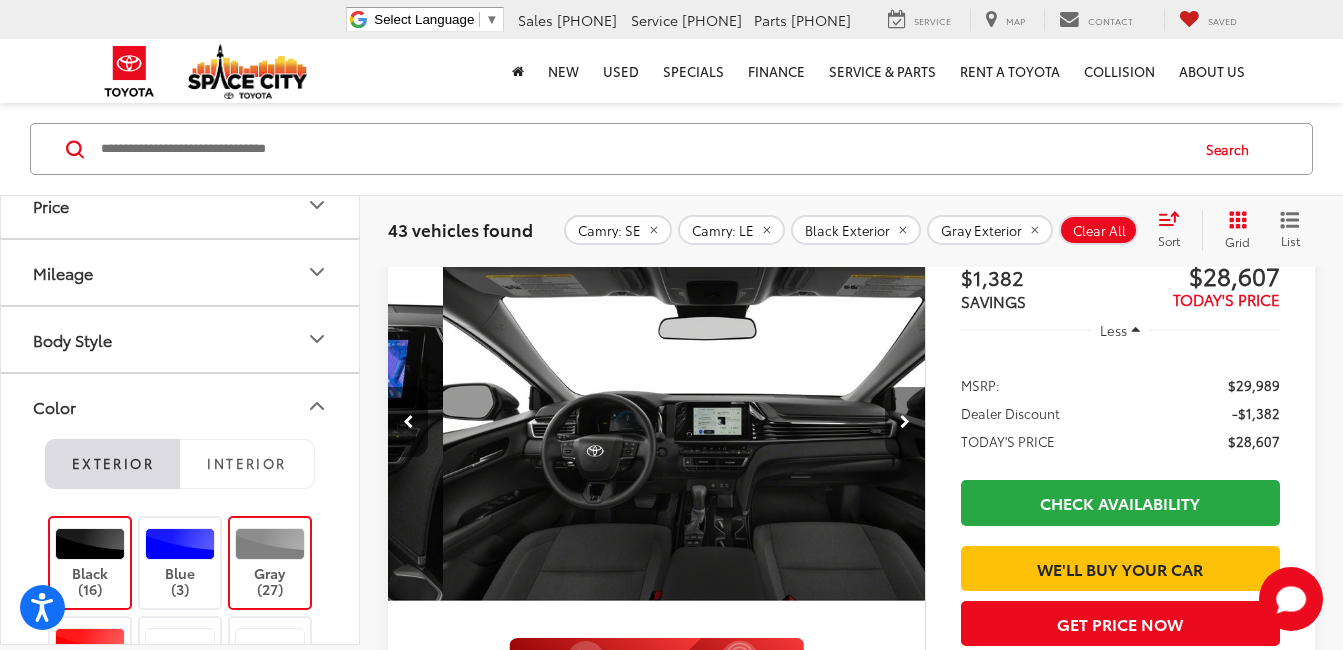 scroll, scrollTop: 0, scrollLeft: 2160, axis: horizontal 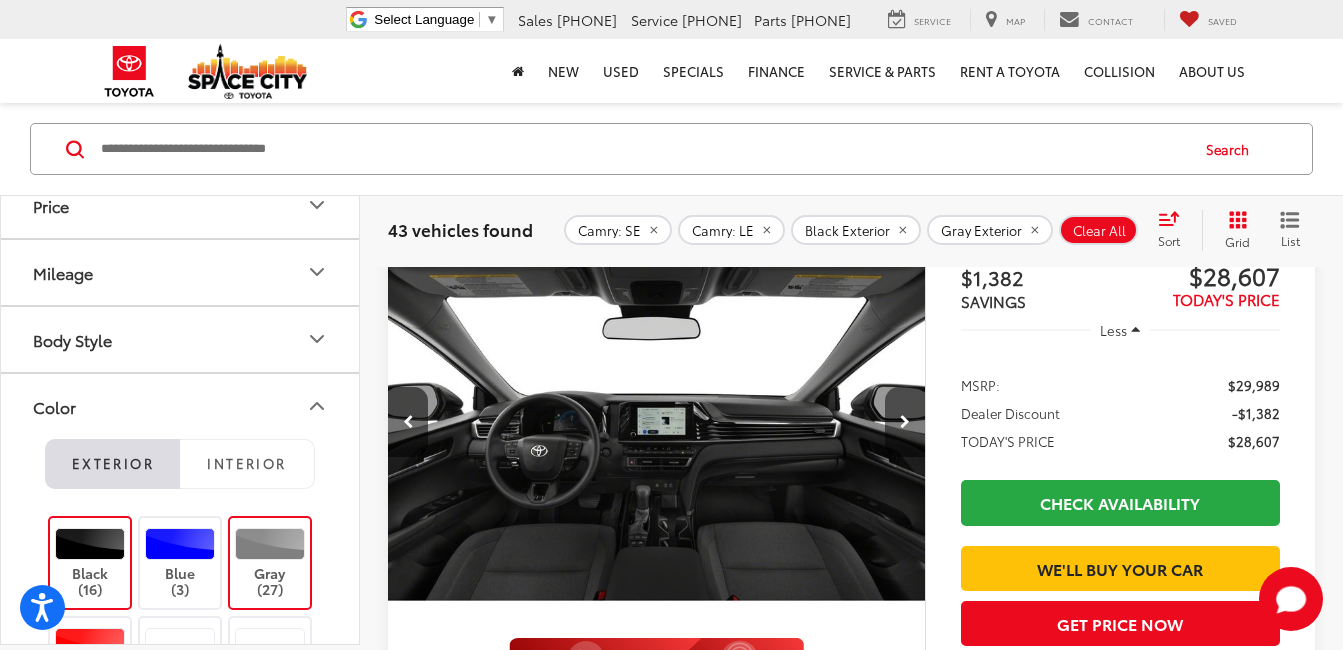 click at bounding box center [905, 422] 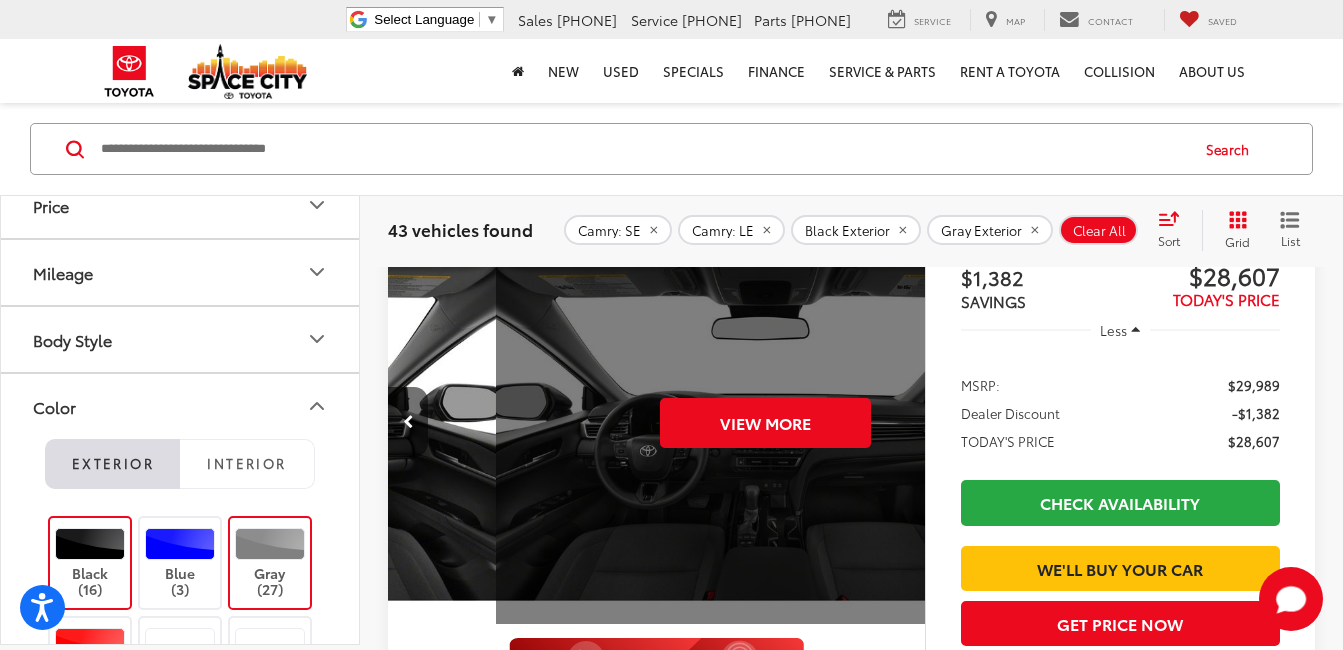 scroll, scrollTop: 0, scrollLeft: 2700, axis: horizontal 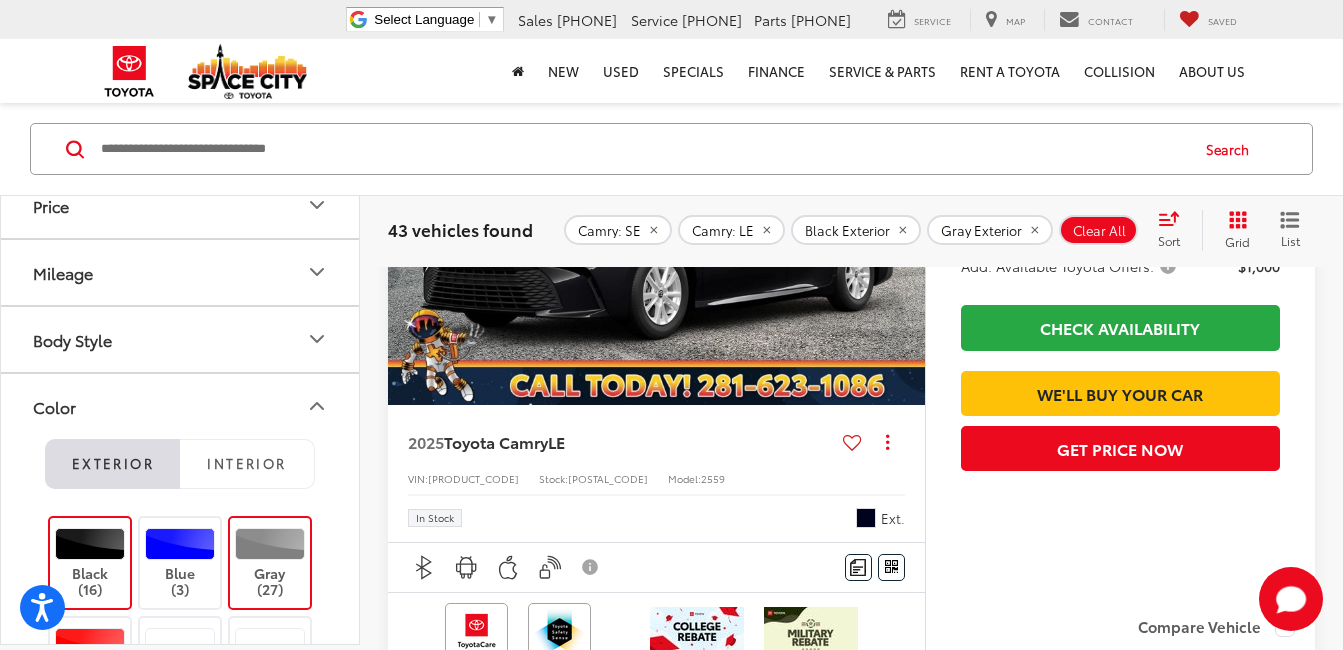 click at bounding box center (905, 203) 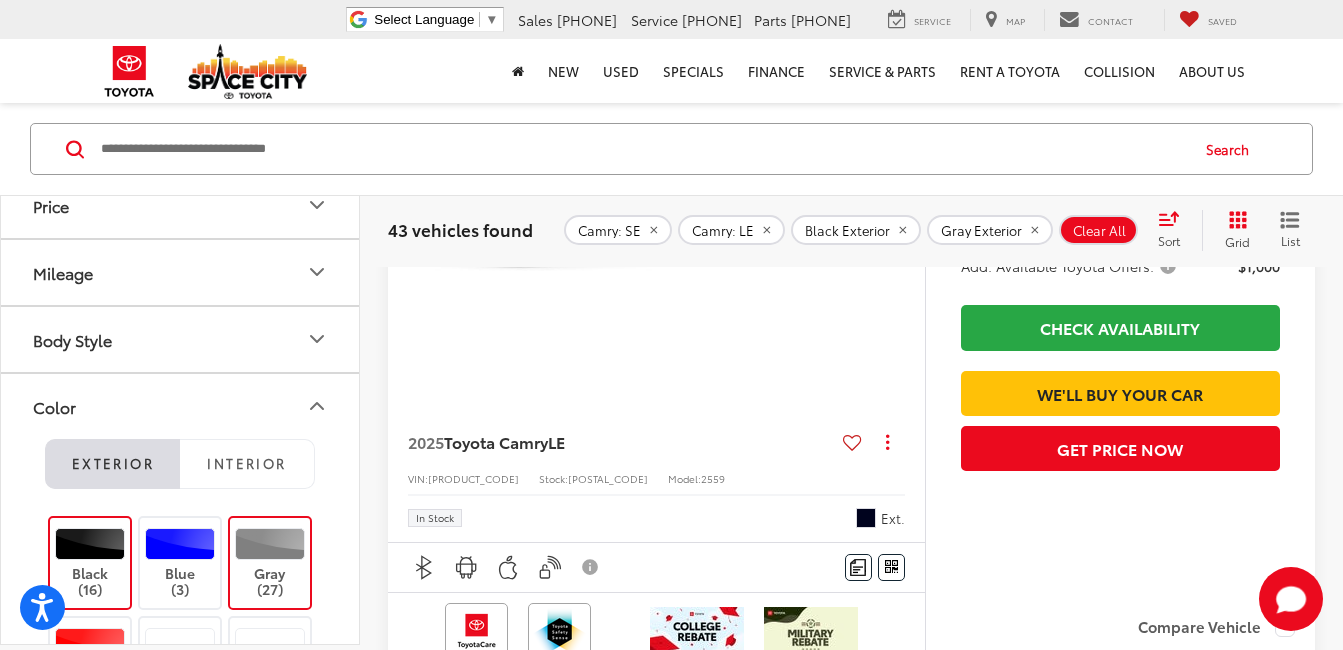 click at bounding box center [905, 203] 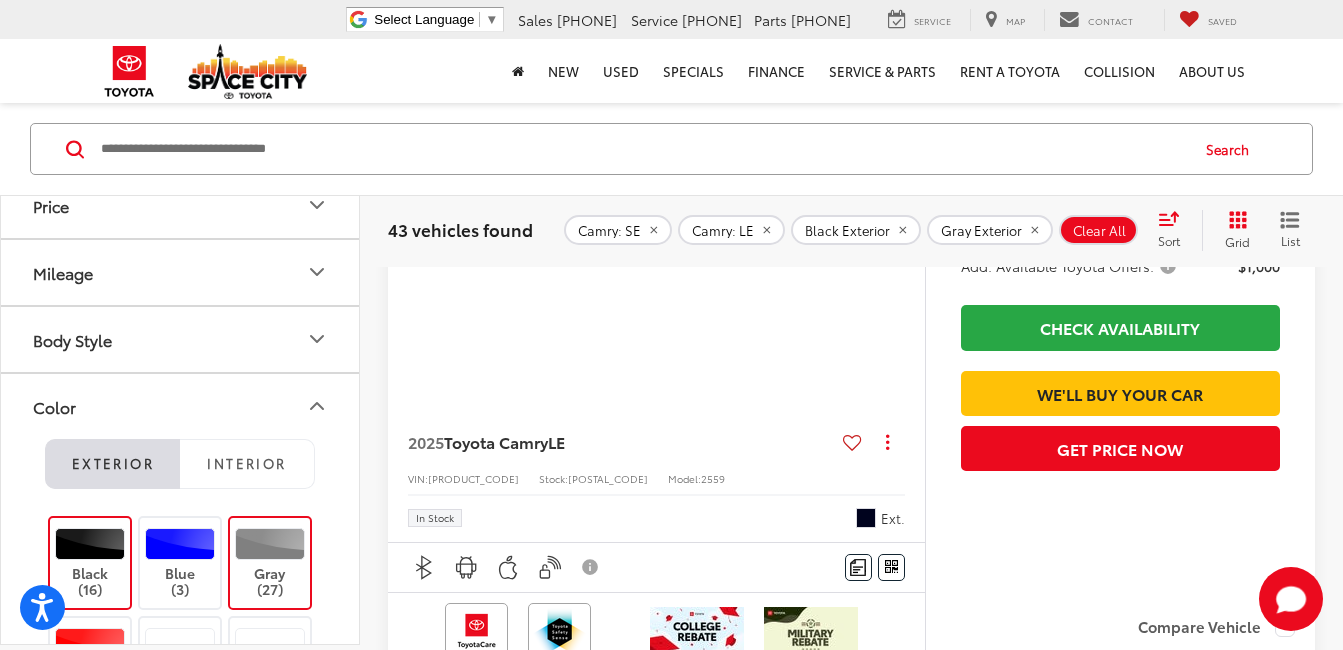 click at bounding box center (905, 203) 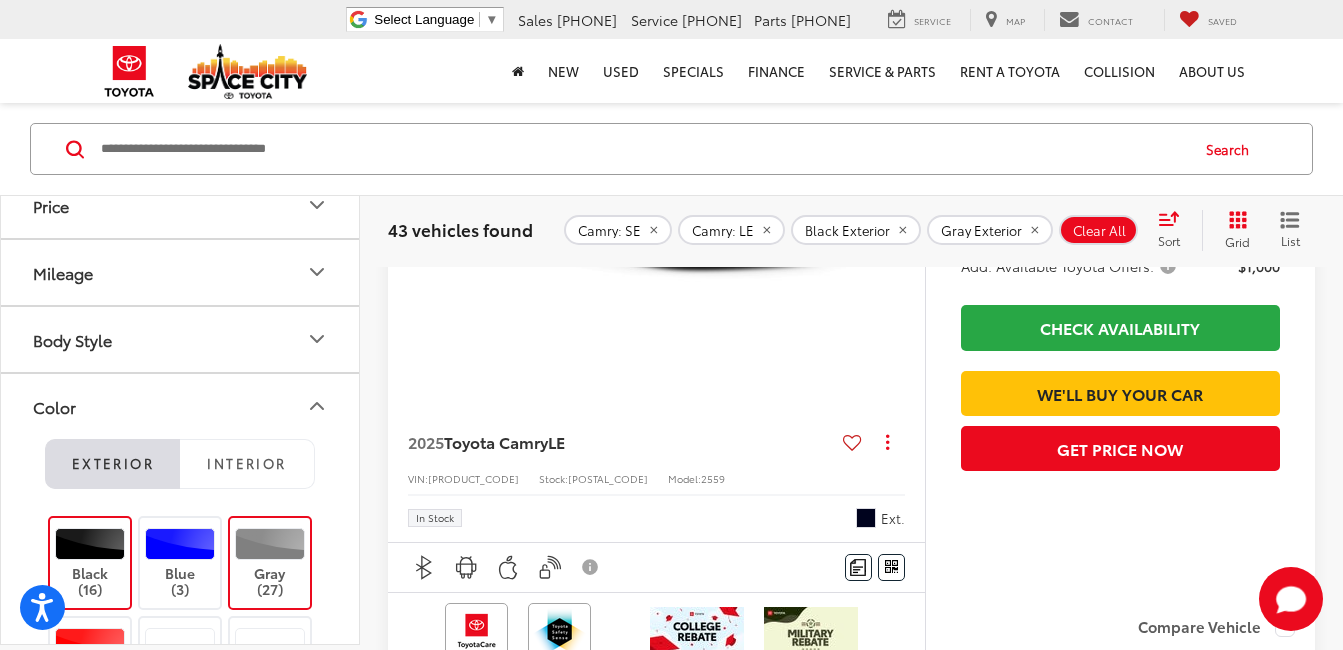 click at bounding box center (905, 203) 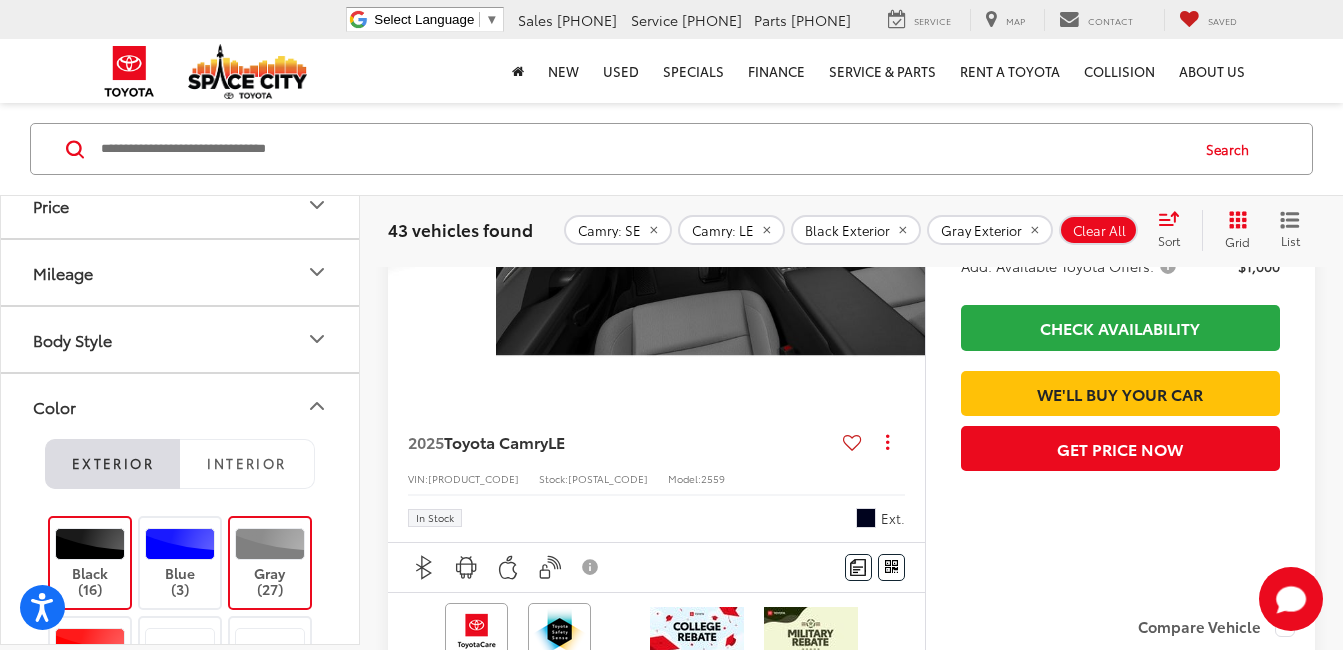 scroll, scrollTop: 0, scrollLeft: 2160, axis: horizontal 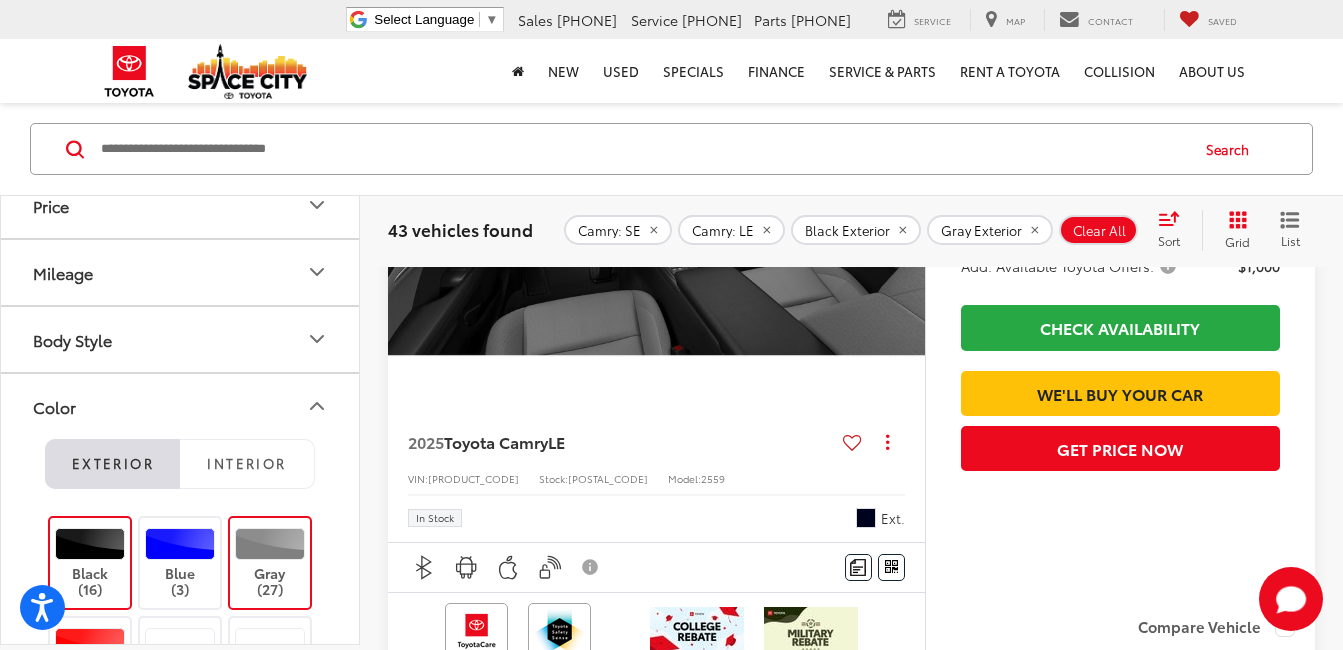 click at bounding box center (905, 203) 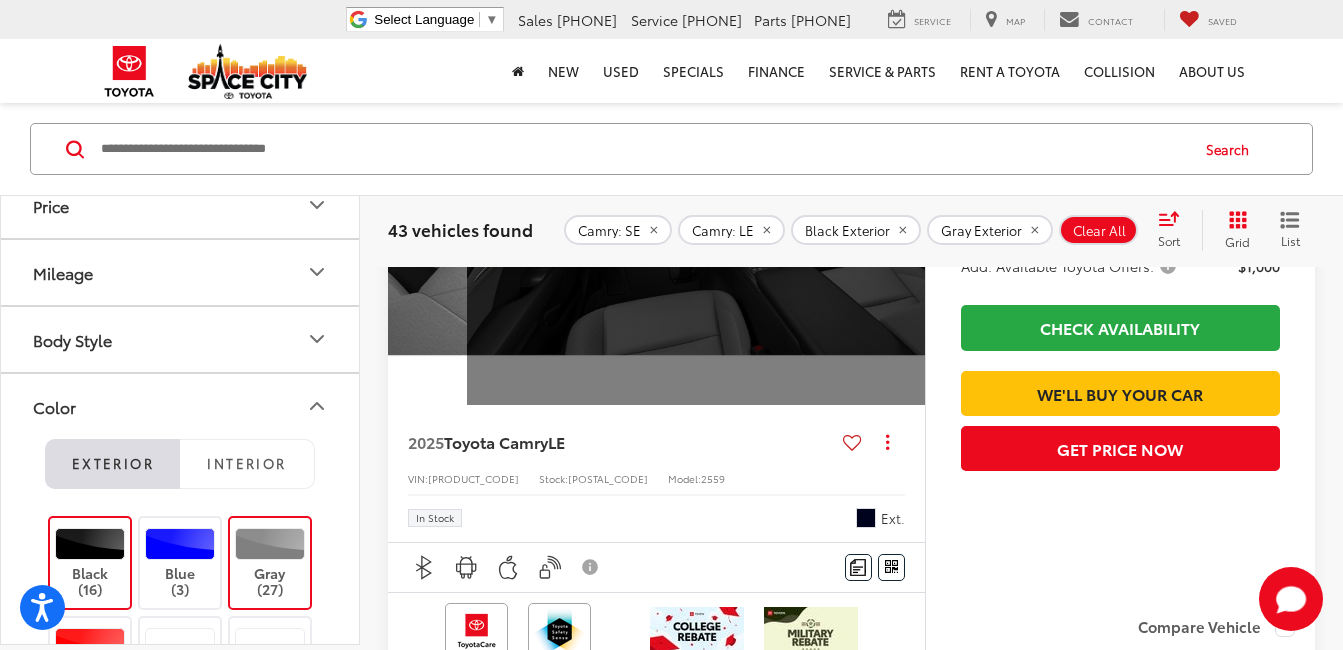 scroll, scrollTop: 0, scrollLeft: 2700, axis: horizontal 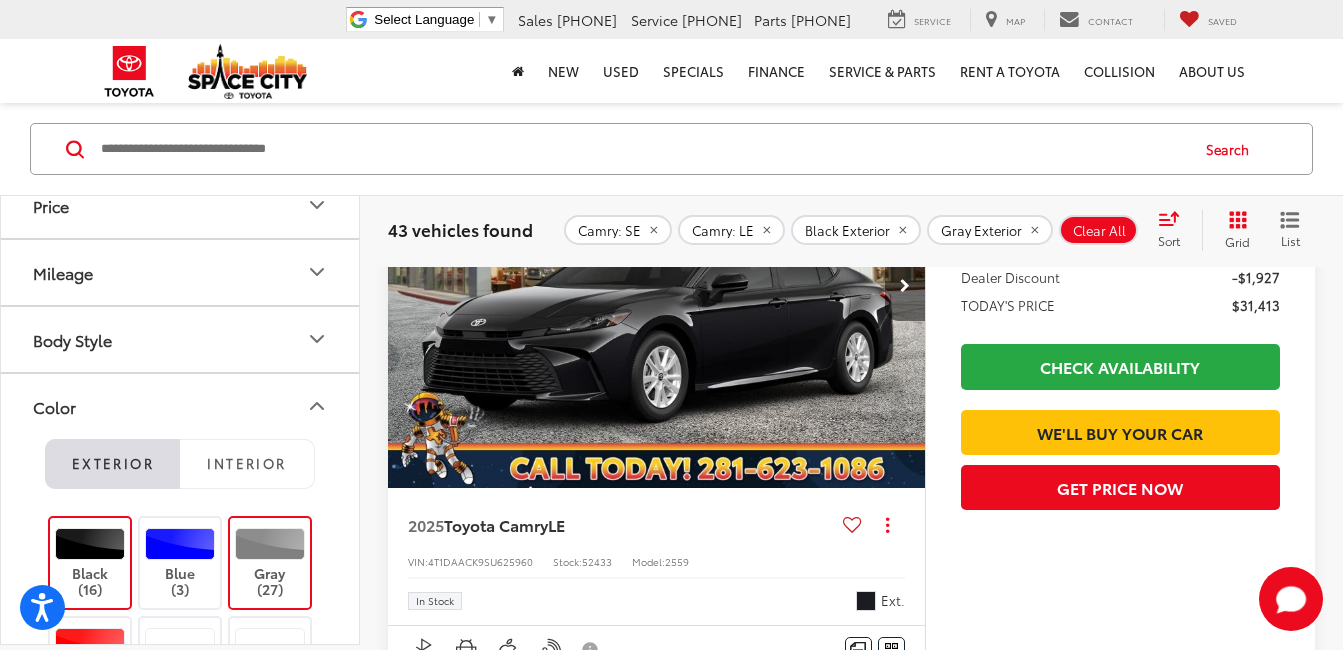 click at bounding box center [905, 286] 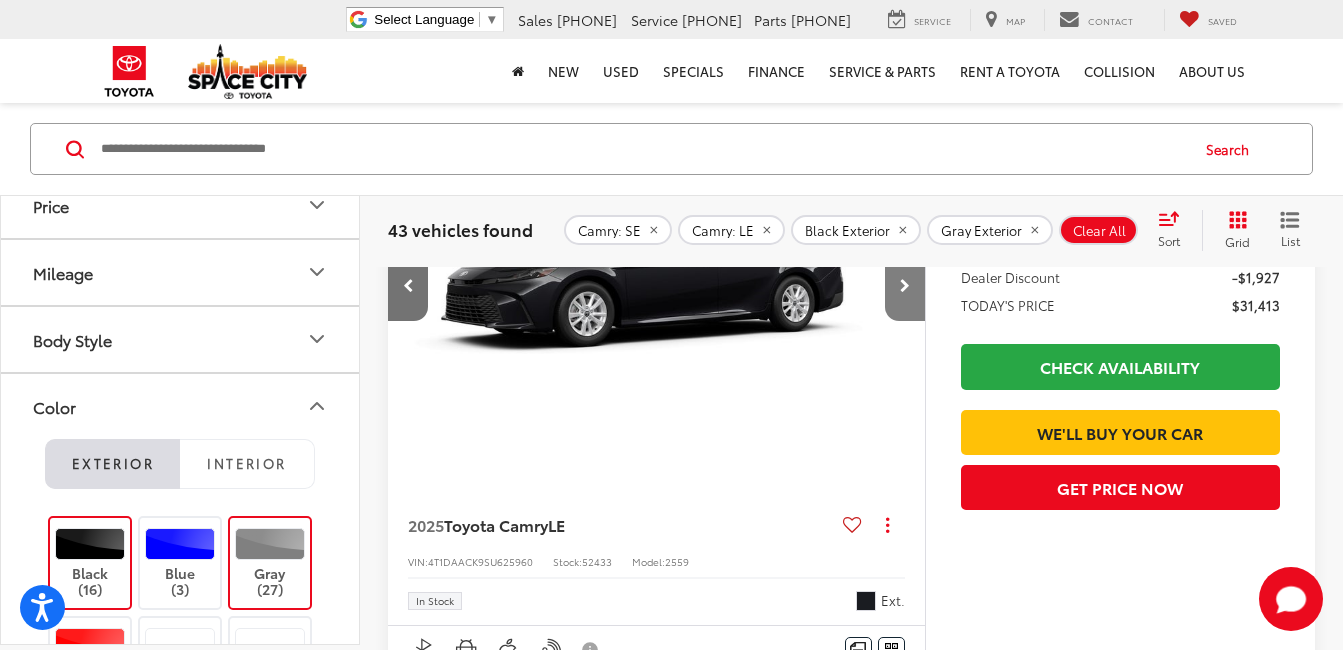 click at bounding box center [905, 286] 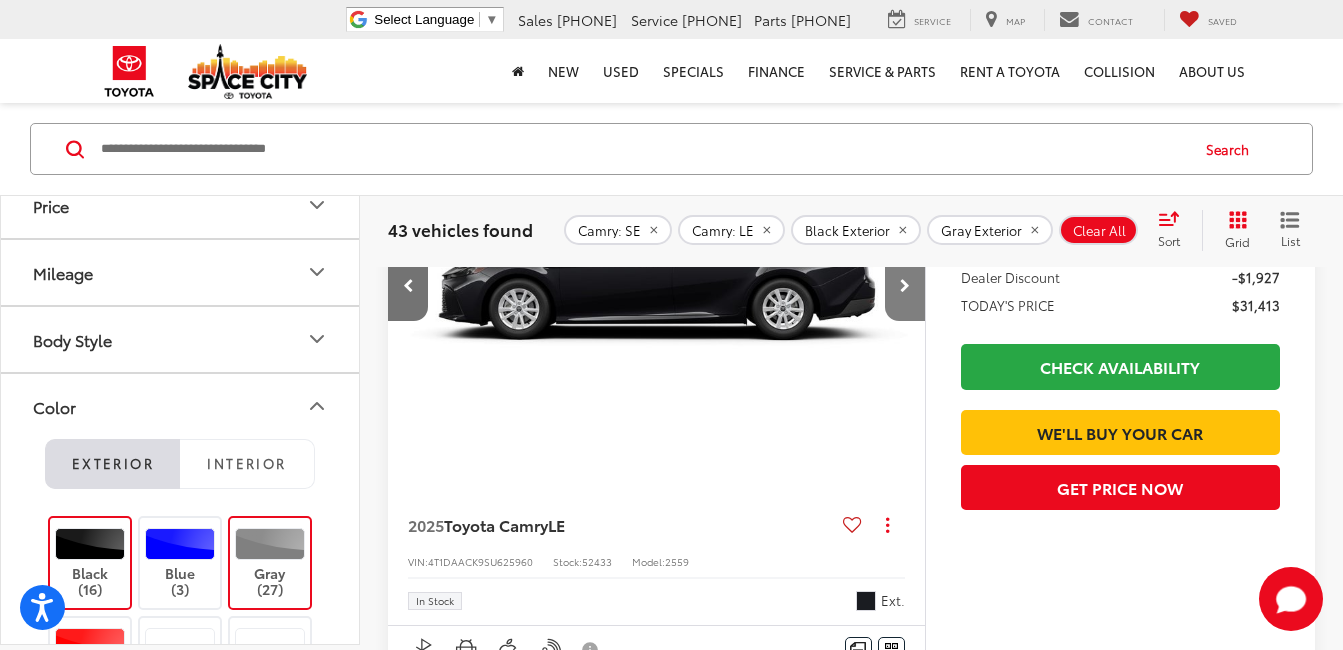 click at bounding box center (905, 286) 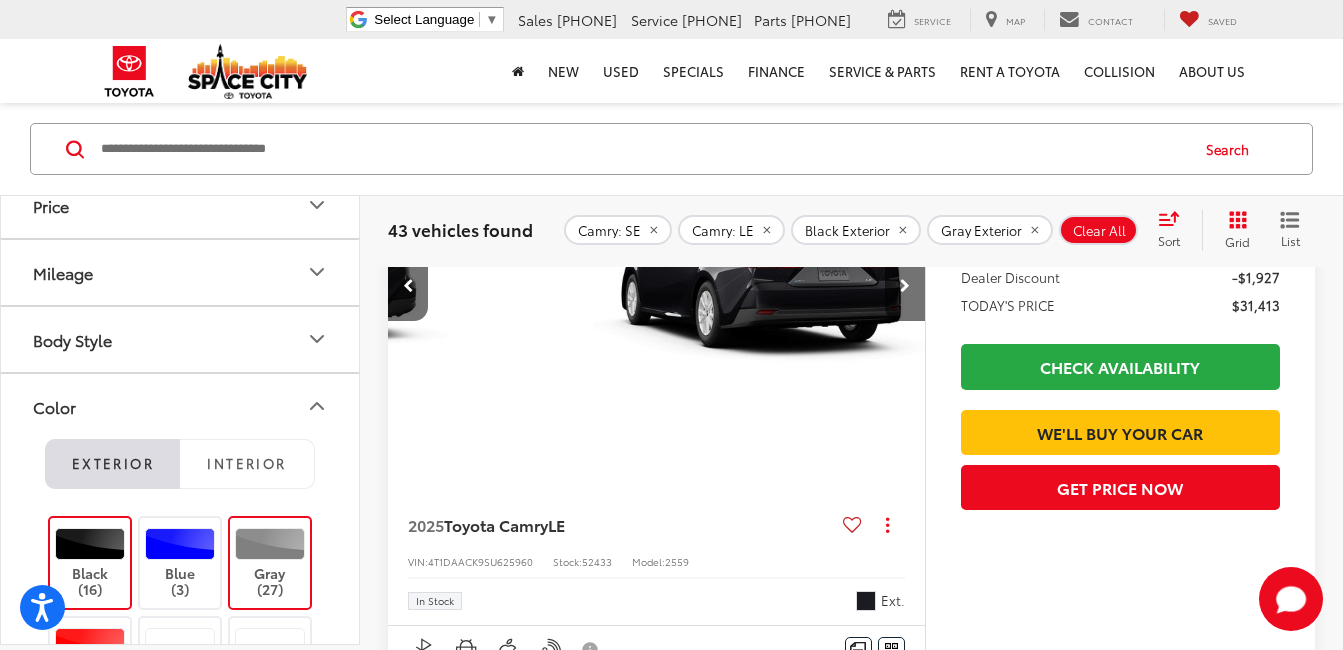 scroll, scrollTop: 0, scrollLeft: 1620, axis: horizontal 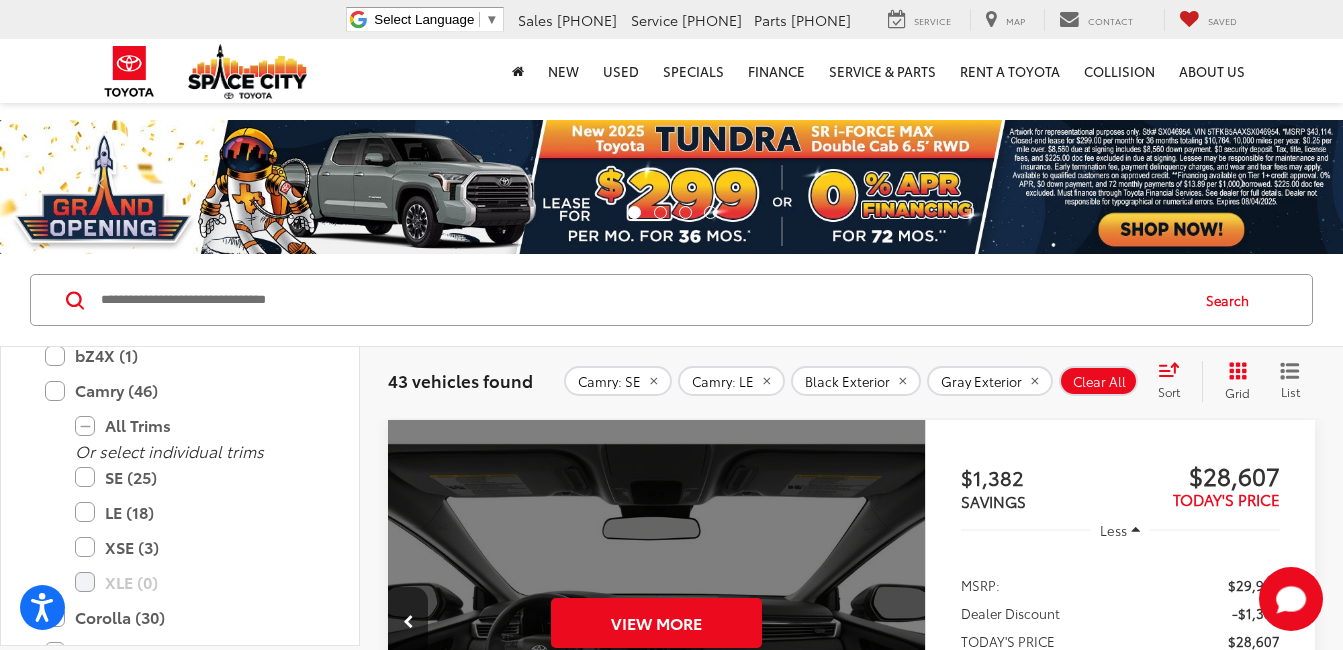 click at bounding box center [671, 187] 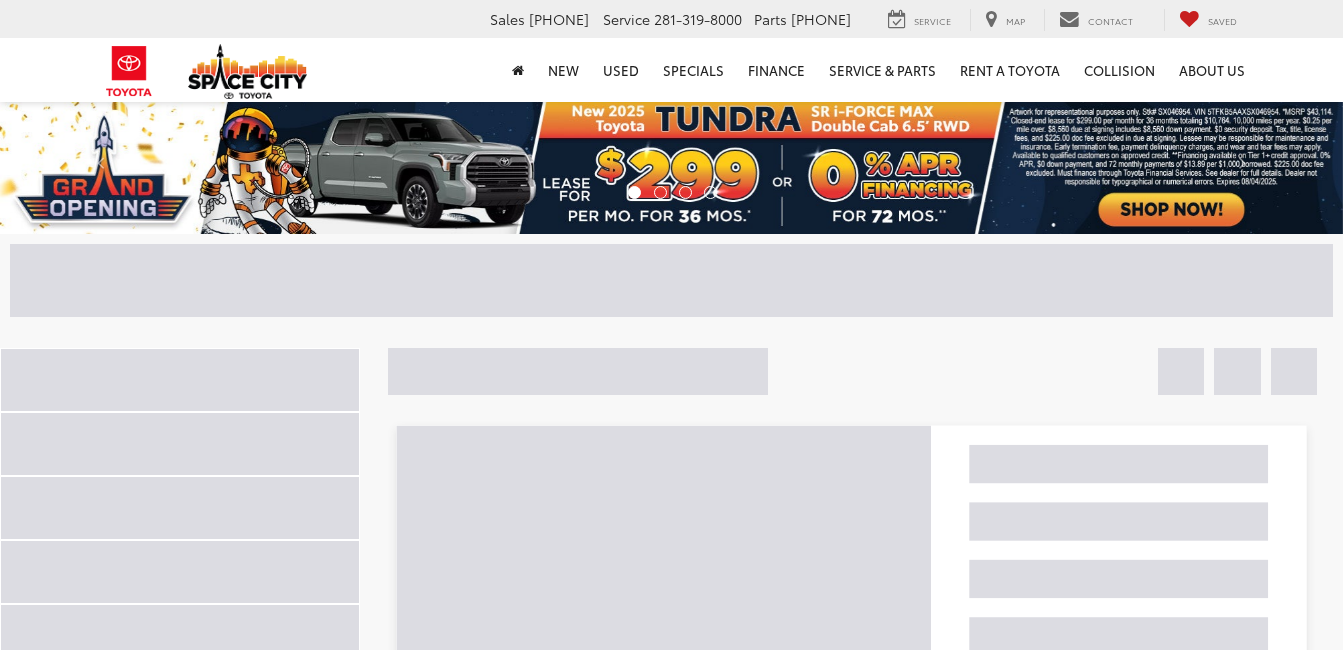 scroll, scrollTop: 0, scrollLeft: 0, axis: both 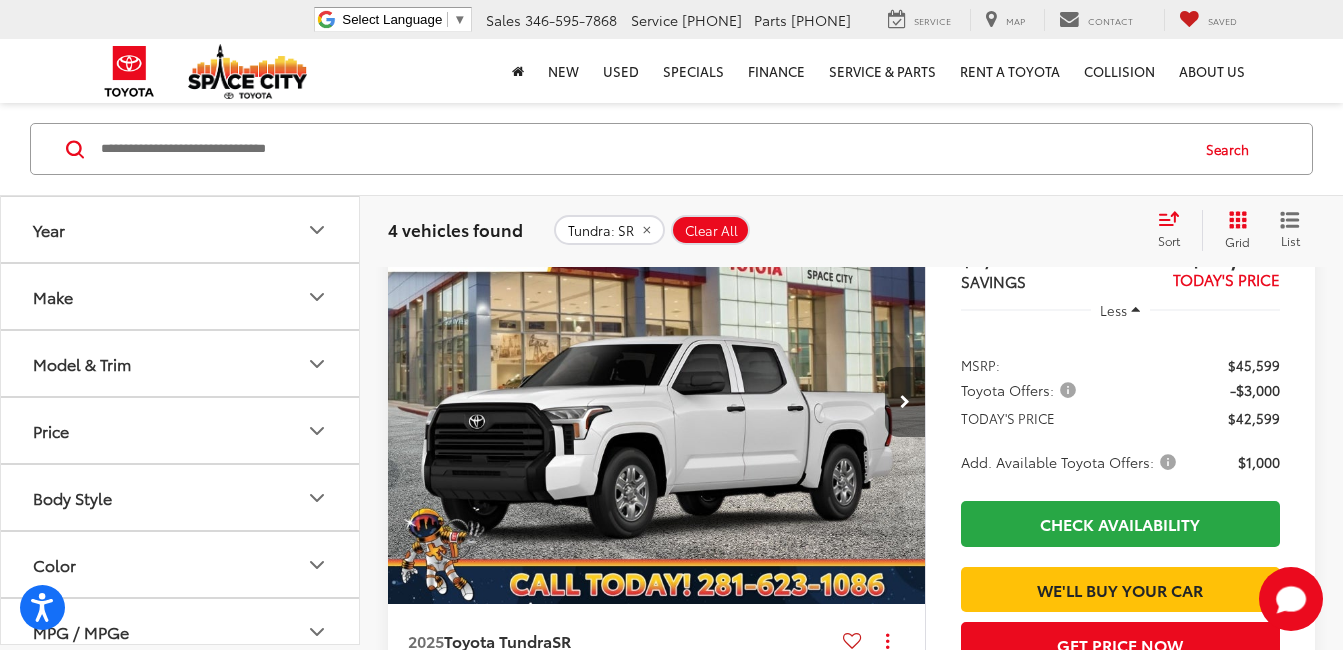click at bounding box center (905, 402) 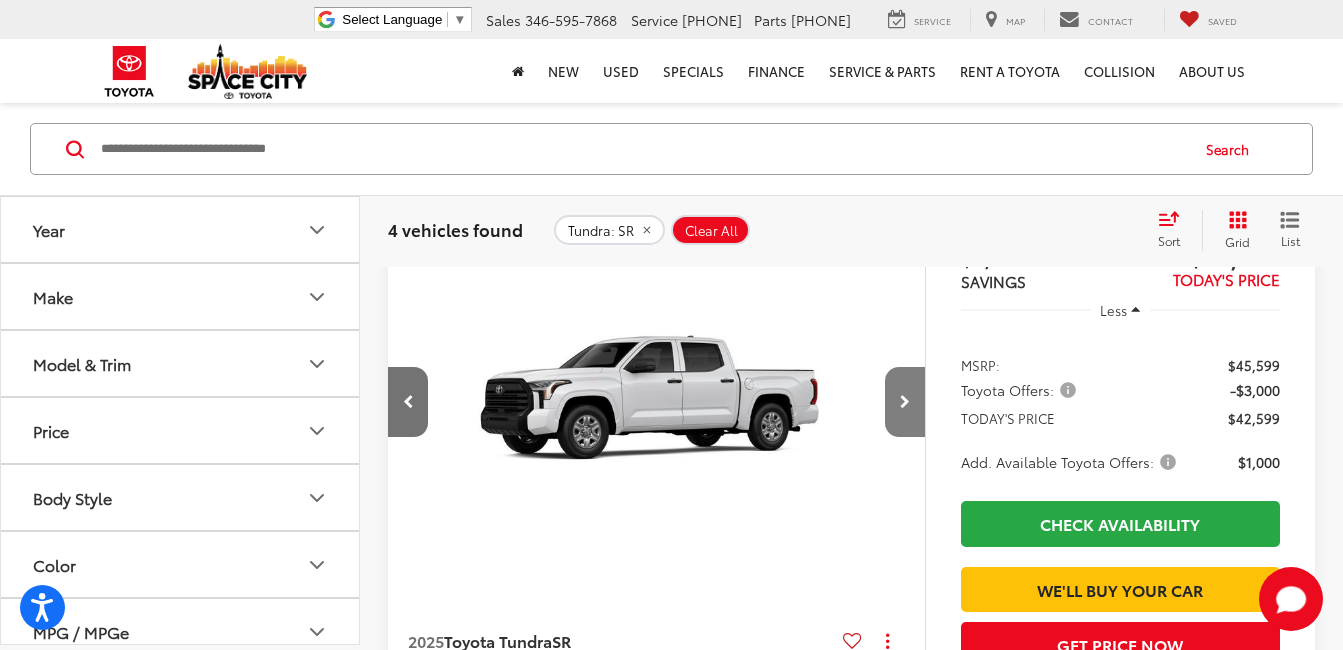 click at bounding box center (905, 402) 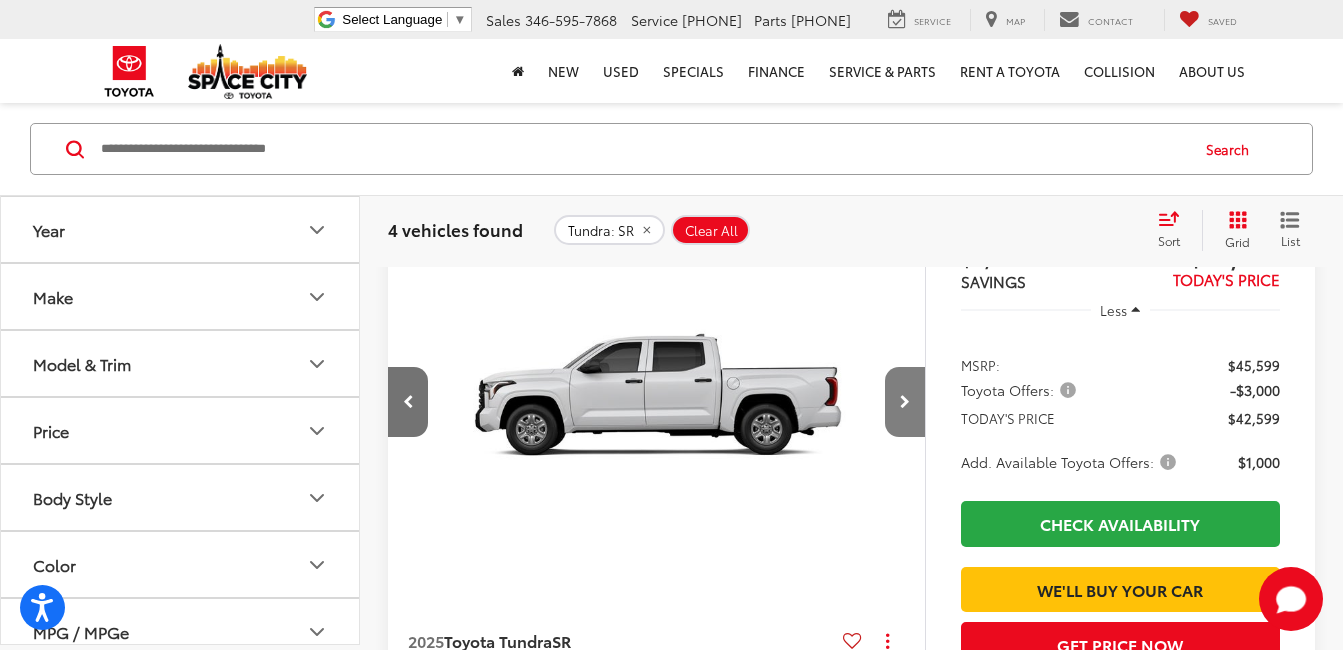 click at bounding box center (905, 402) 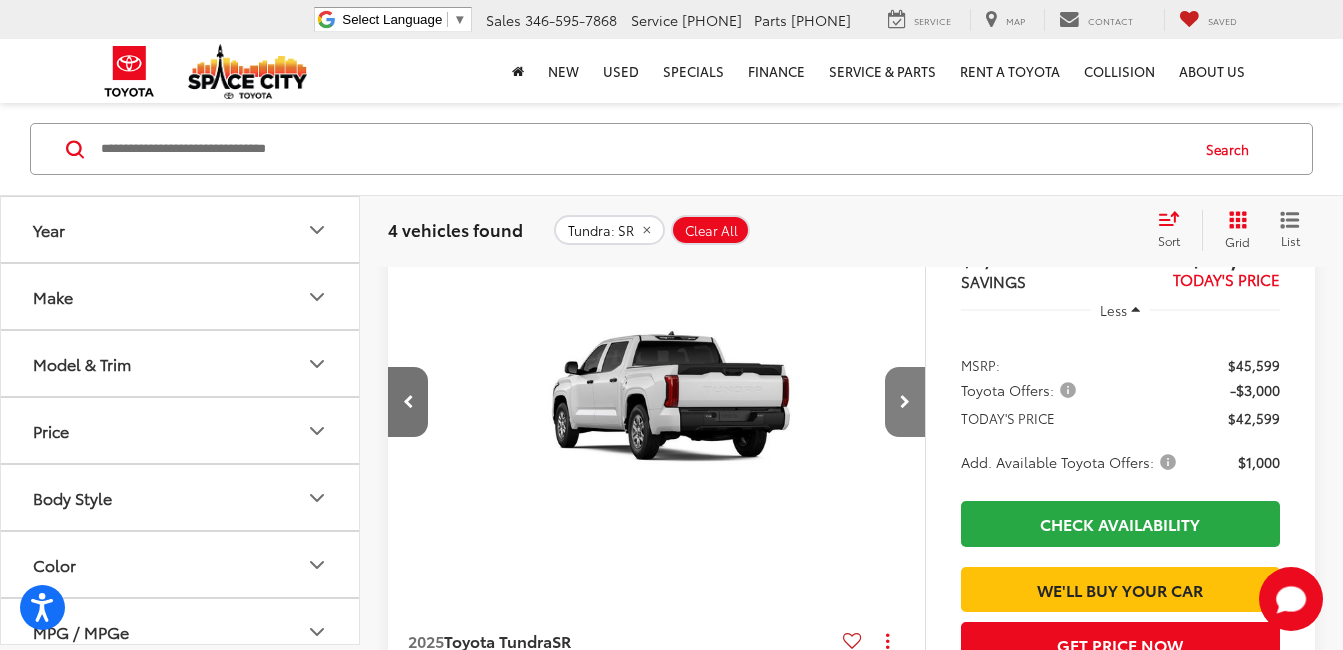 click at bounding box center (905, 402) 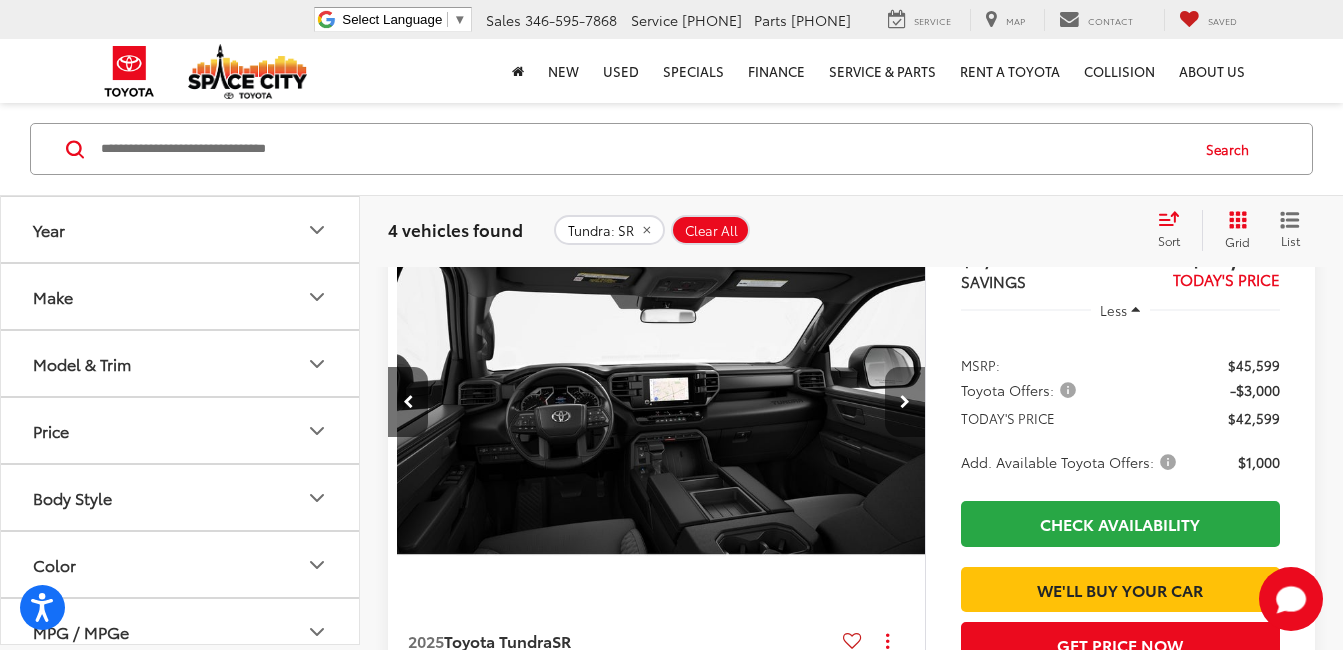 scroll, scrollTop: 0, scrollLeft: 2160, axis: horizontal 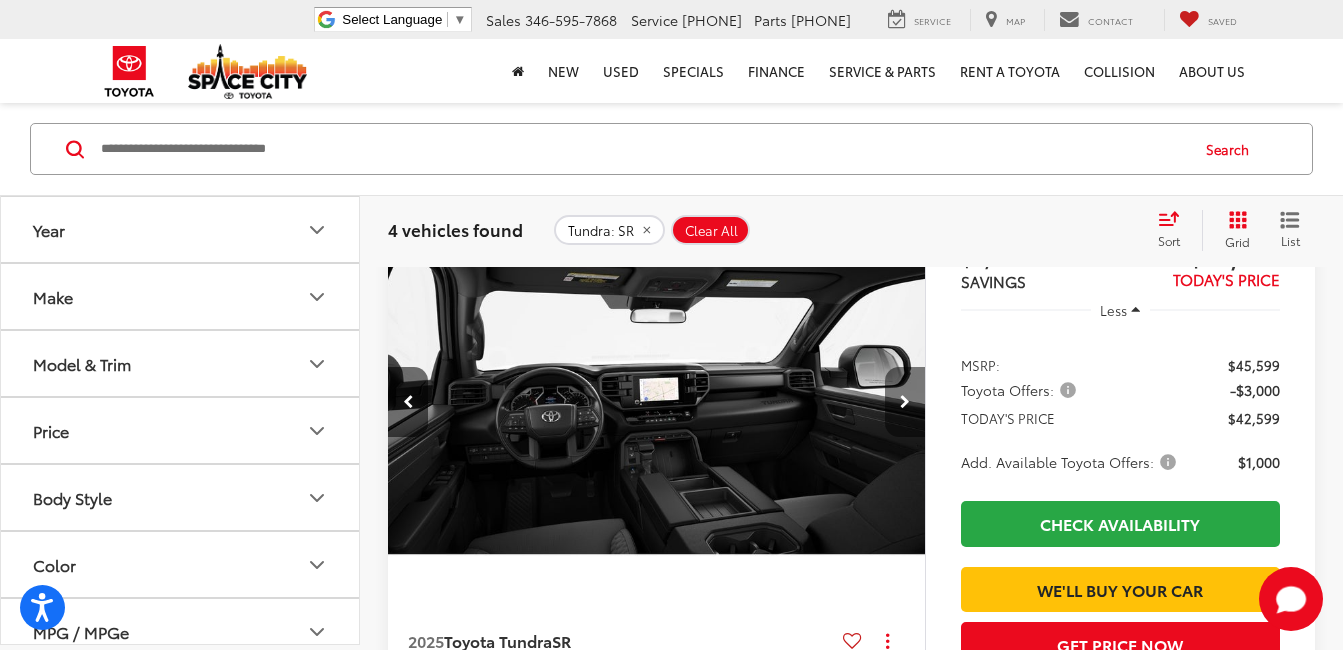 click at bounding box center (905, 402) 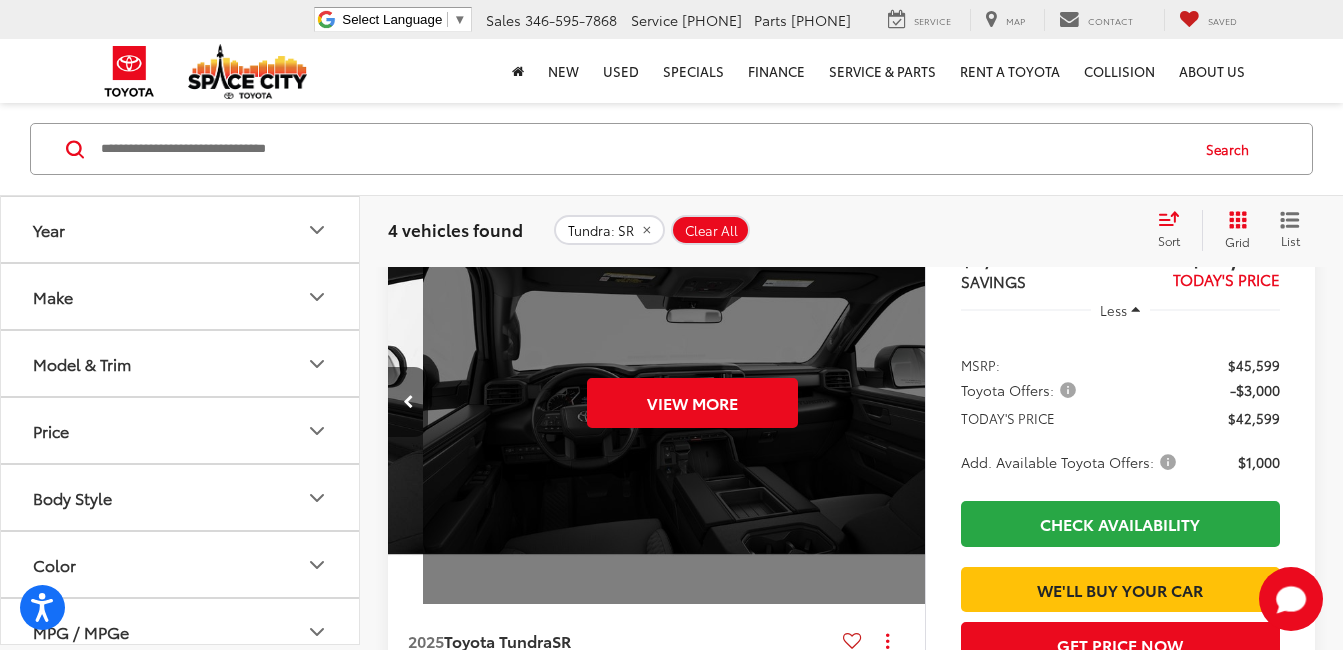 scroll, scrollTop: 0, scrollLeft: 2700, axis: horizontal 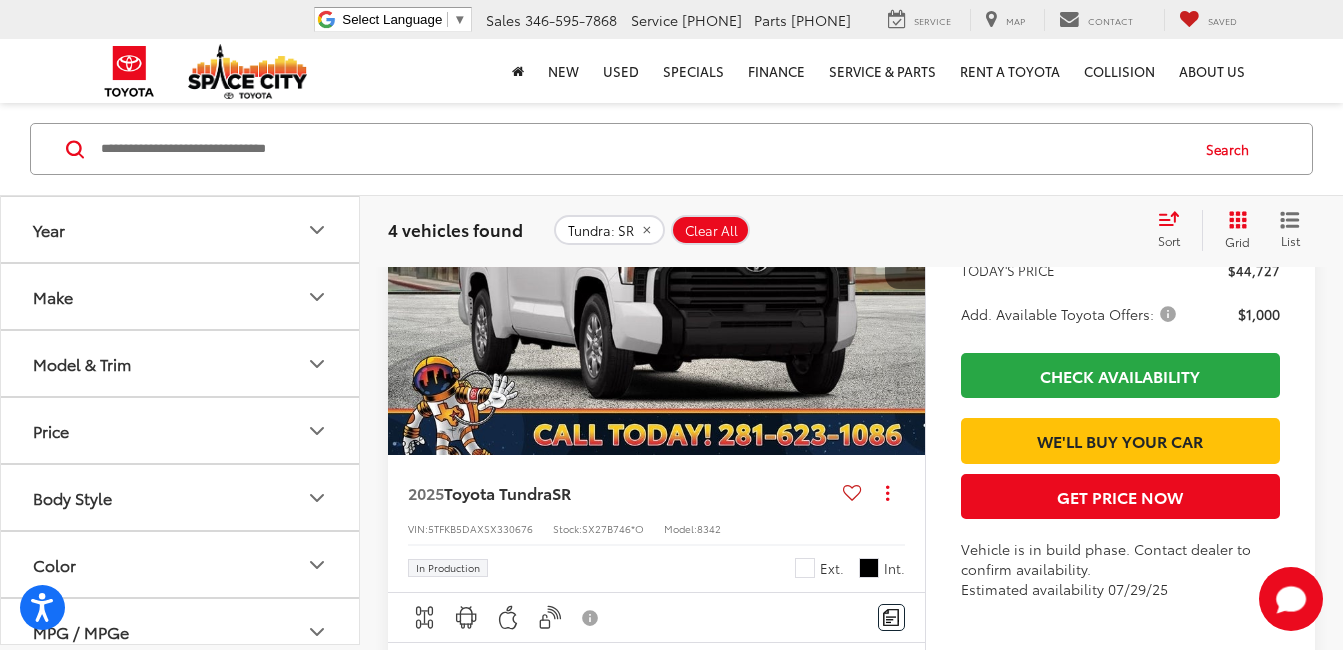 click at bounding box center [905, 254] 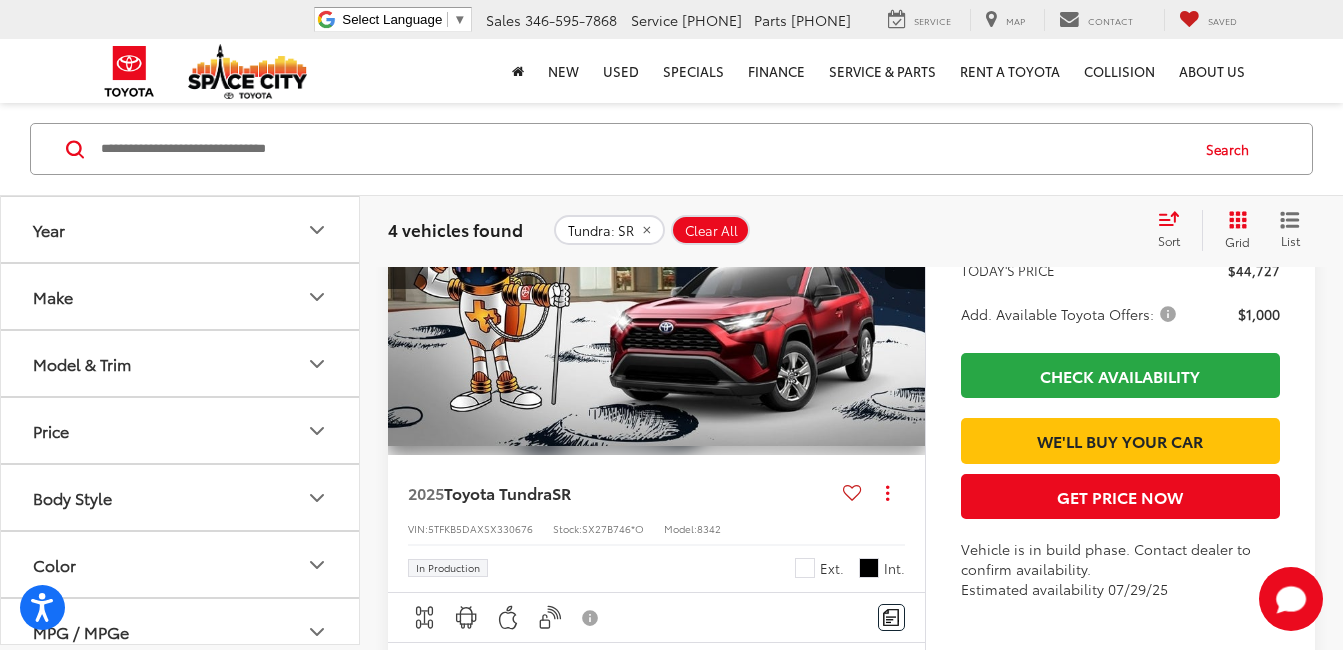 click at bounding box center [905, 254] 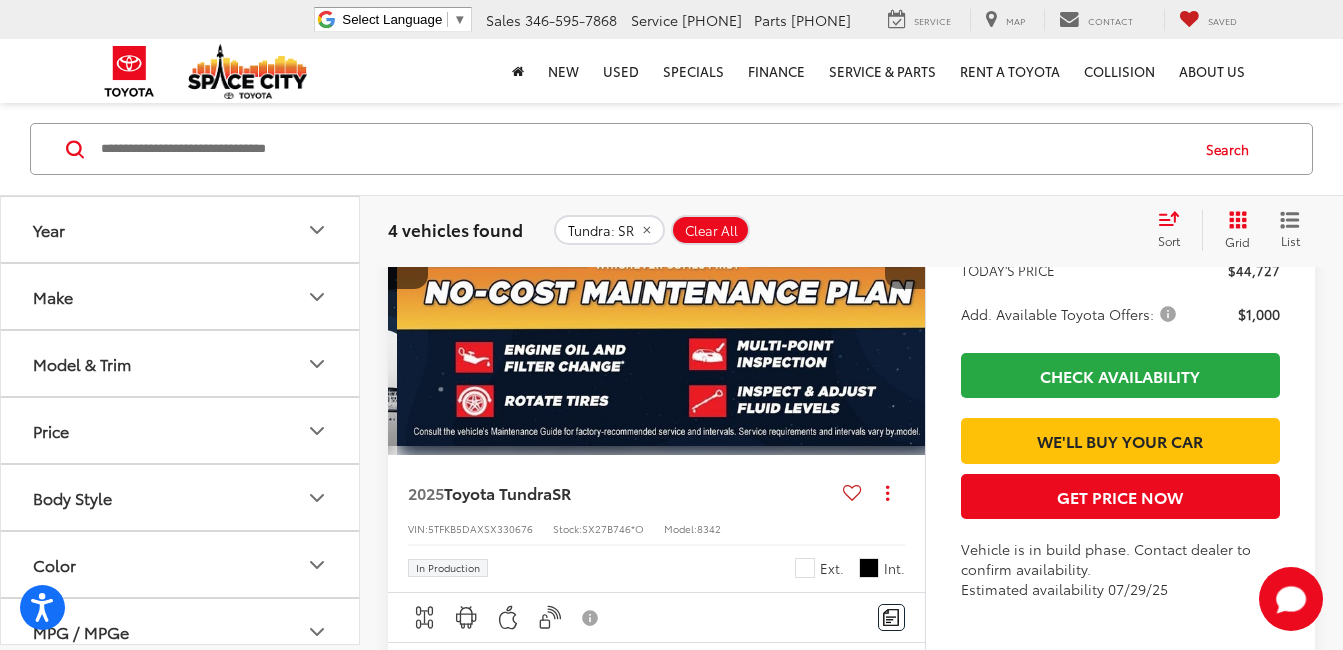 scroll, scrollTop: 0, scrollLeft: 1080, axis: horizontal 